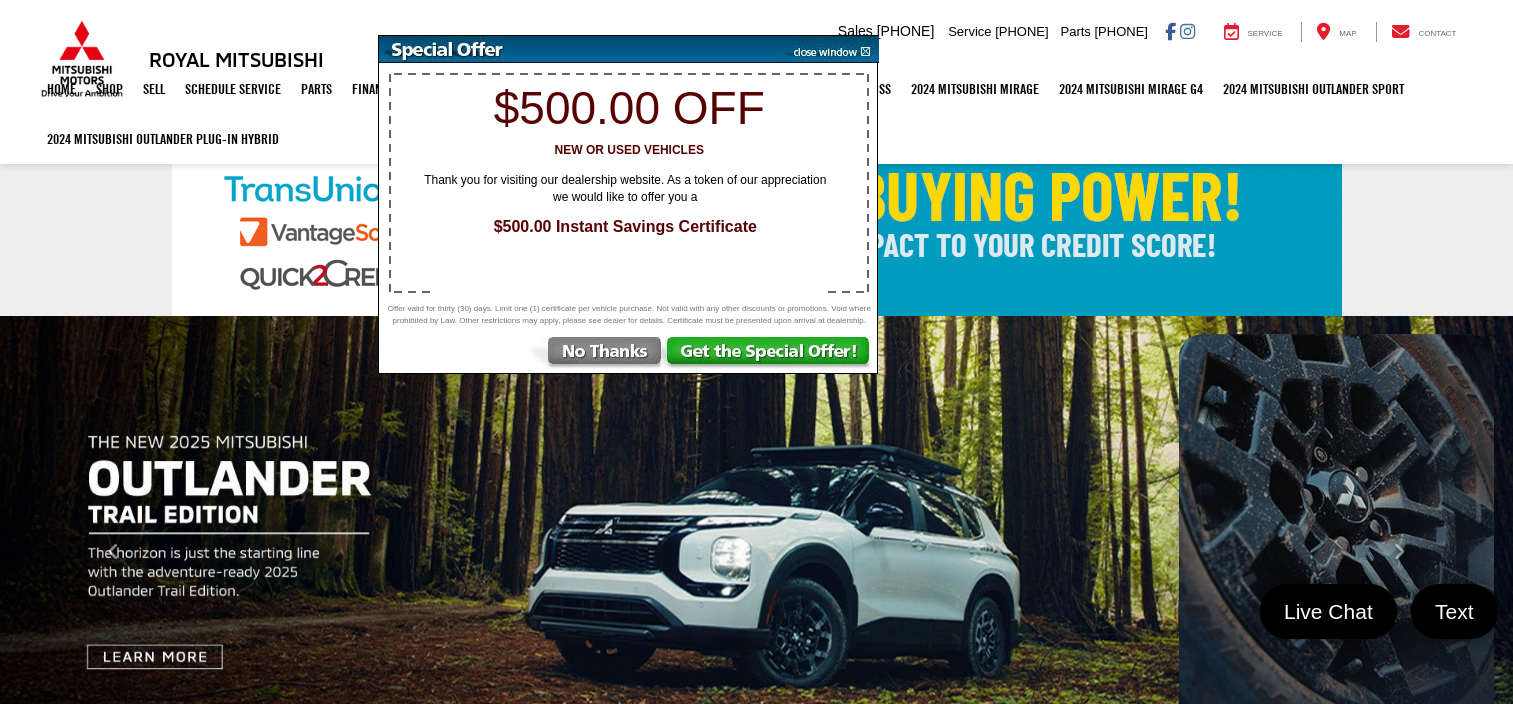 scroll, scrollTop: 0, scrollLeft: 0, axis: both 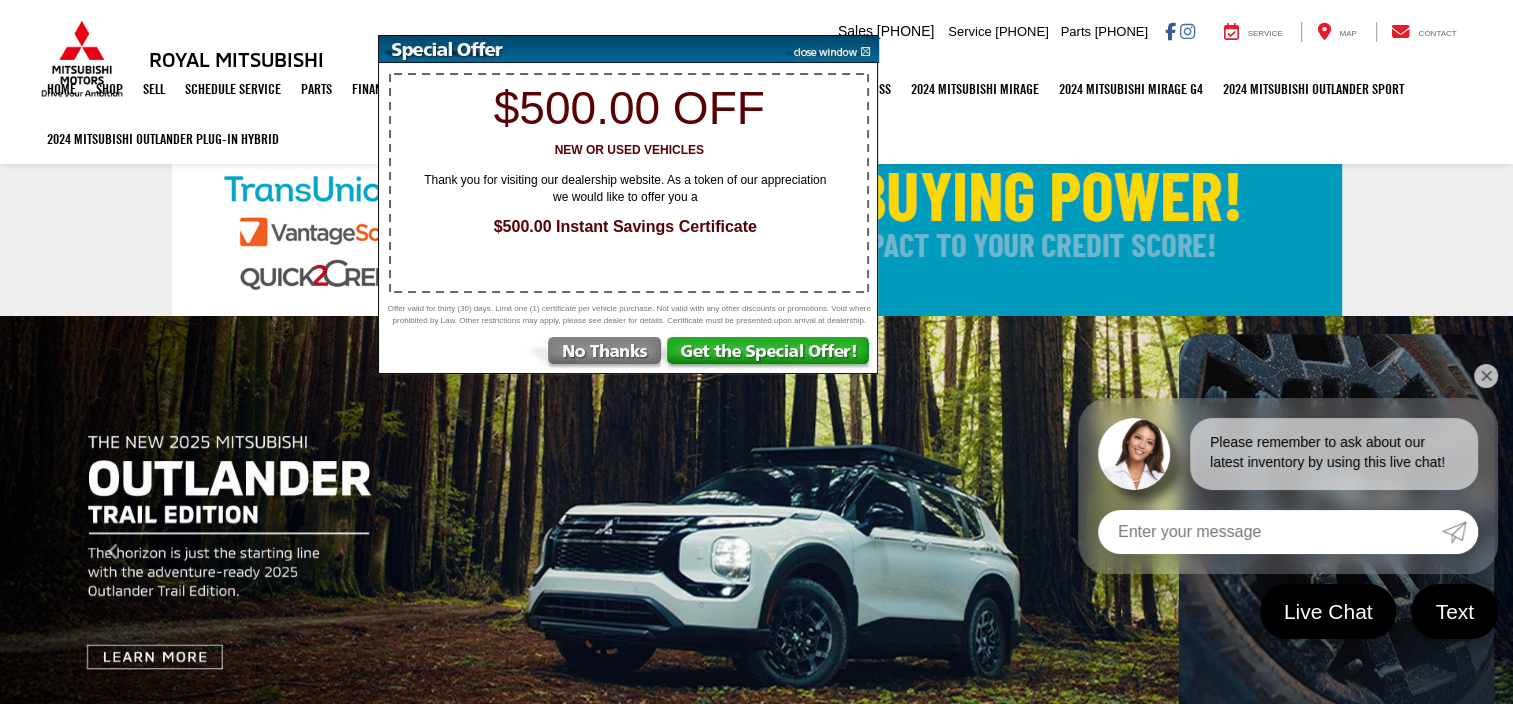 click at bounding box center (1399, 552) 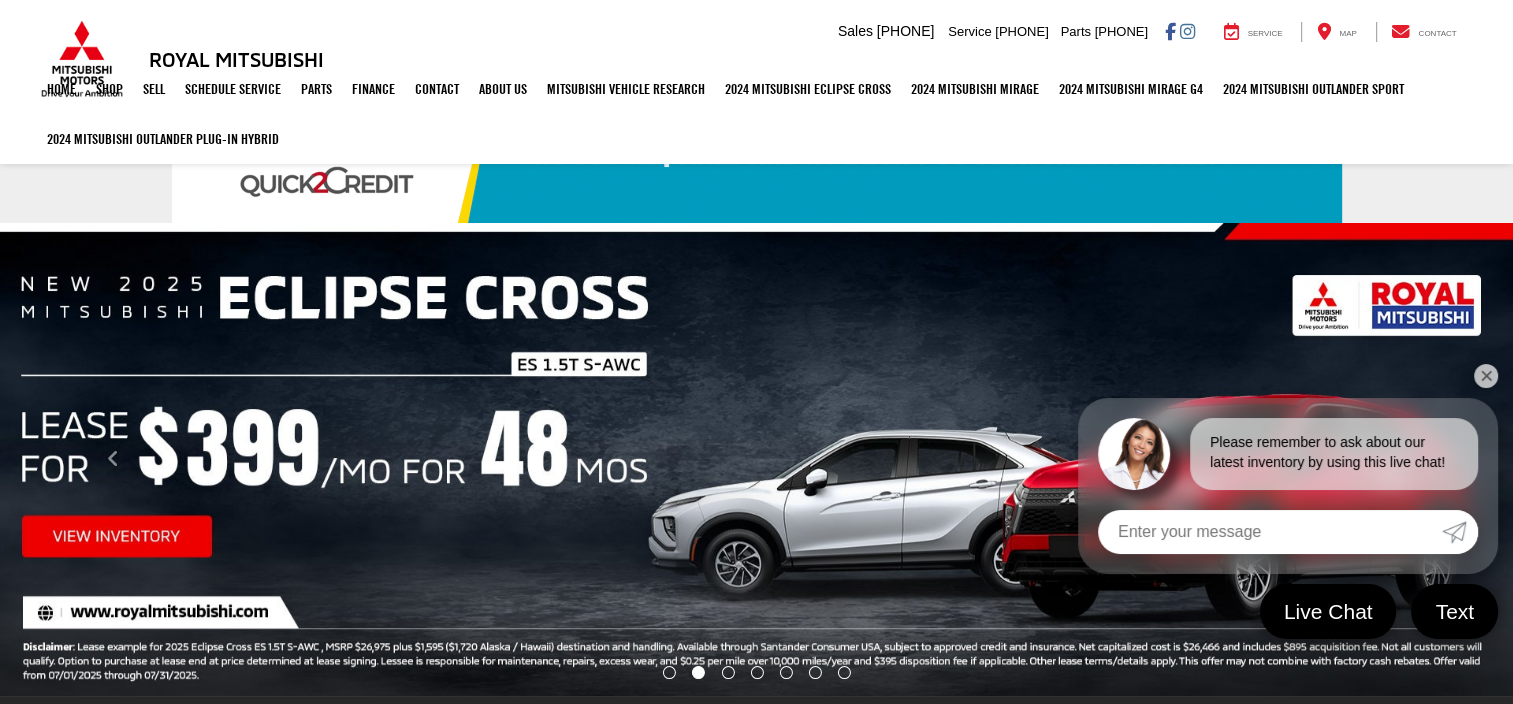 select on "Mitsubishi" 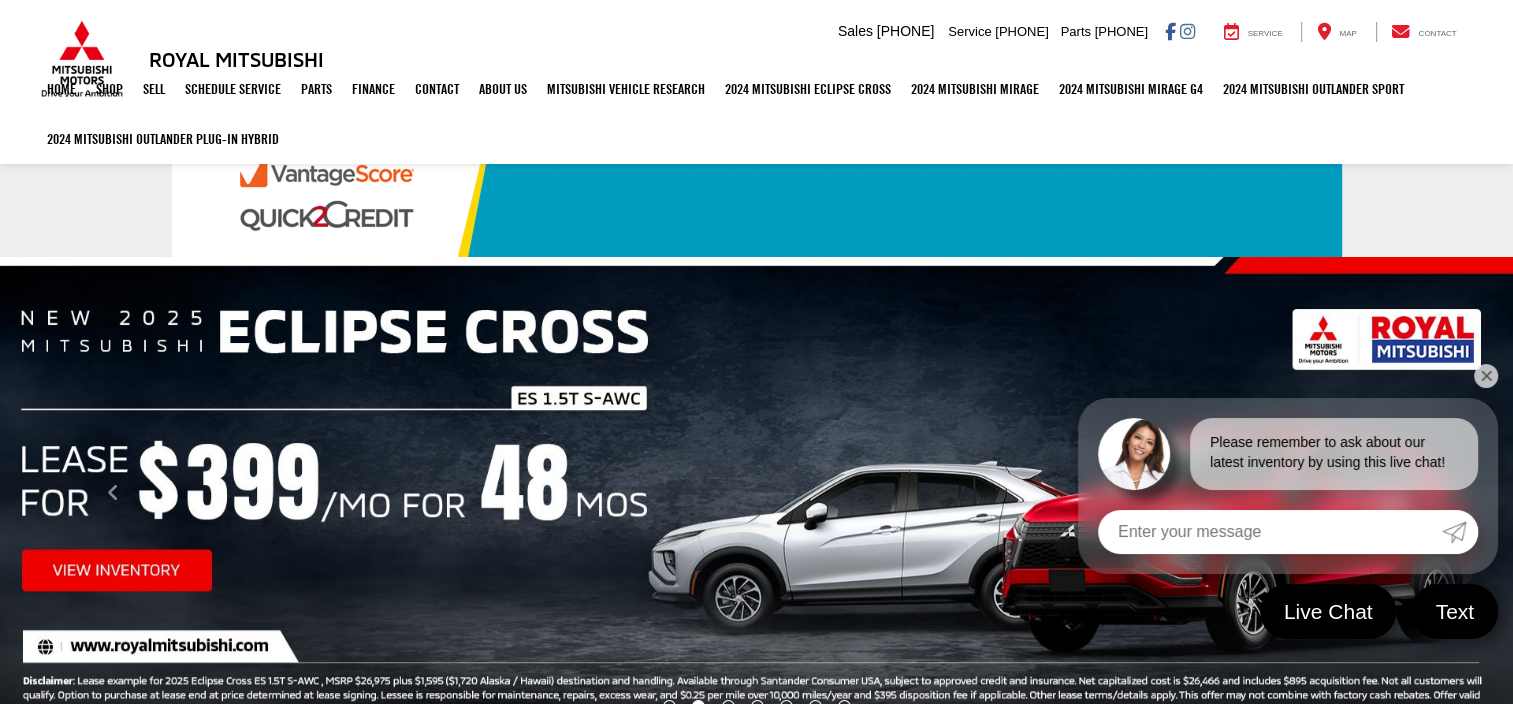 scroll, scrollTop: 0, scrollLeft: 0, axis: both 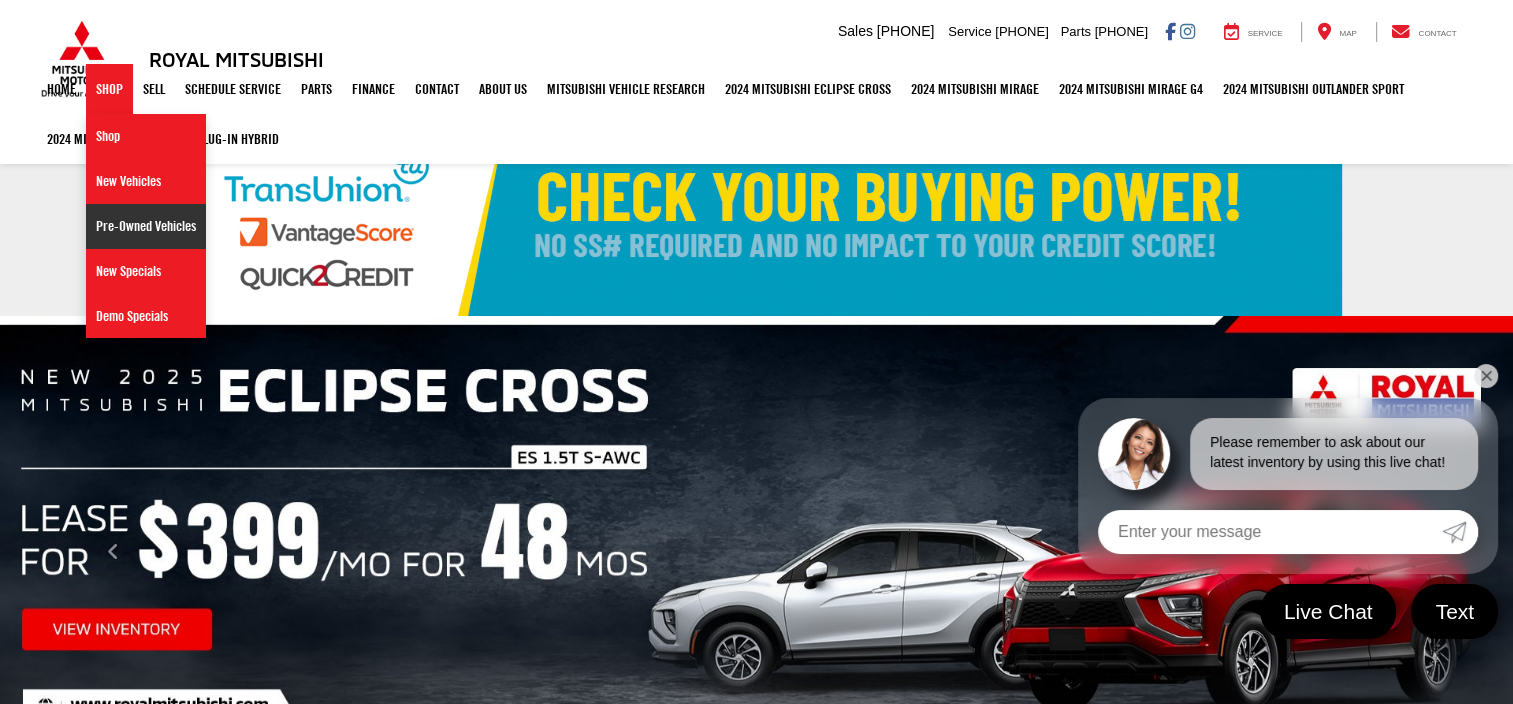 click on "Pre-Owned Vehicles" at bounding box center (146, 226) 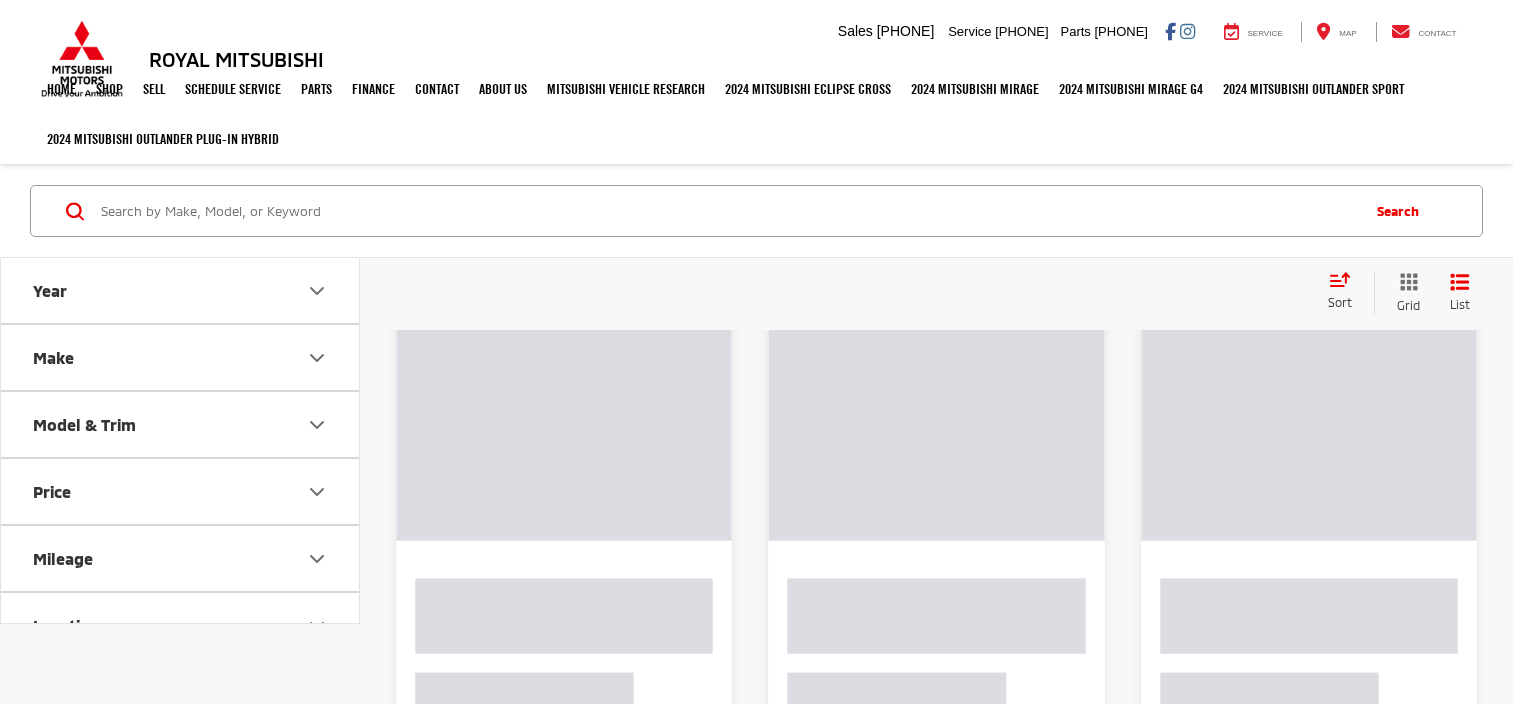 scroll, scrollTop: 0, scrollLeft: 0, axis: both 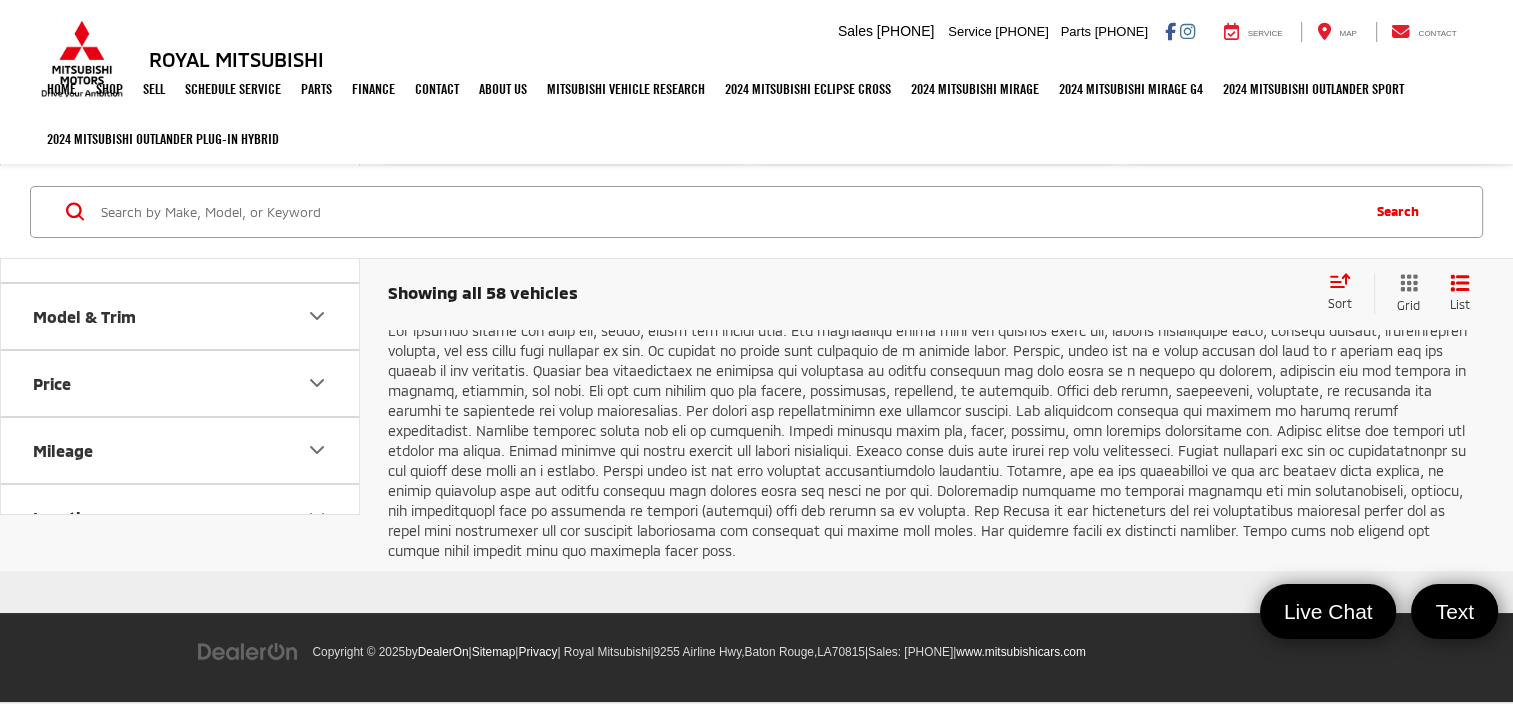 click on "2" at bounding box center (1184, 262) 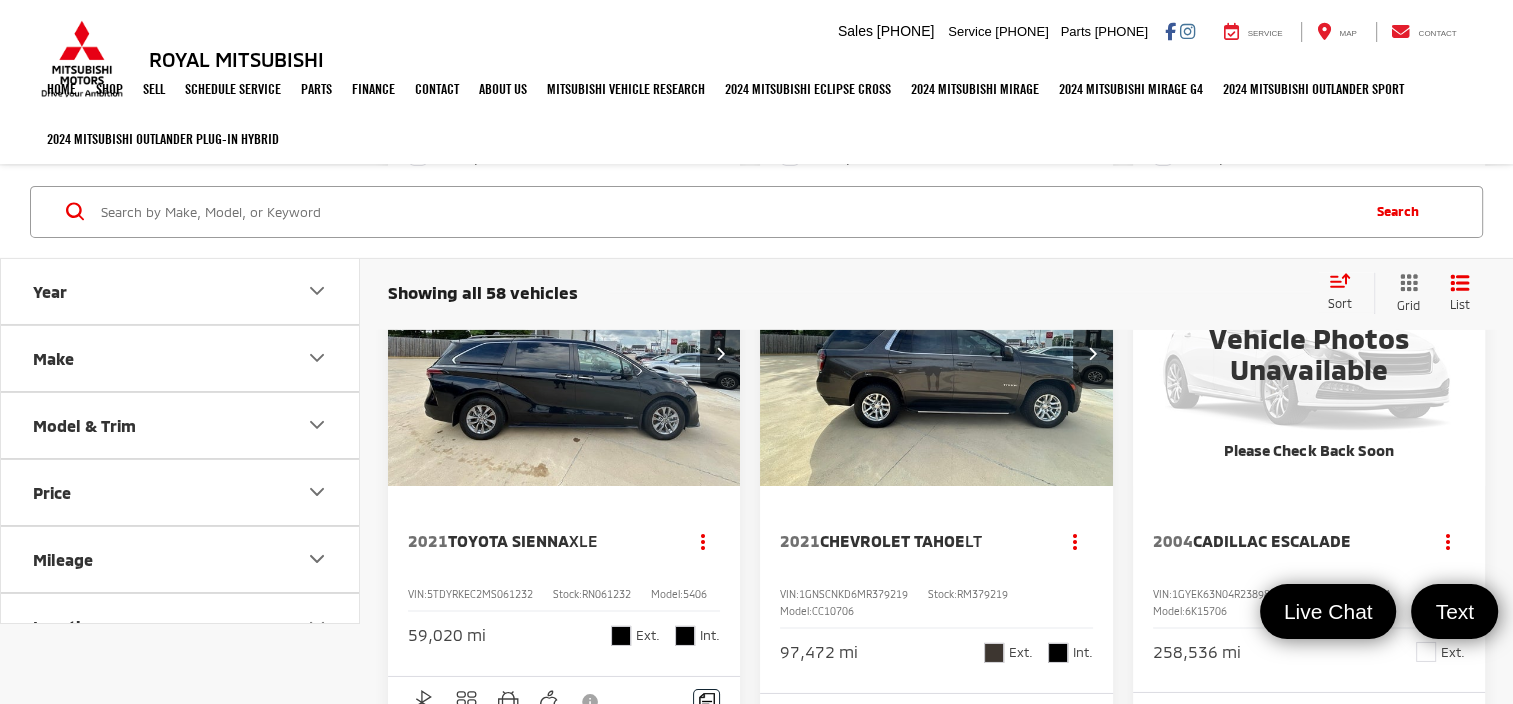 scroll, scrollTop: 6459, scrollLeft: 0, axis: vertical 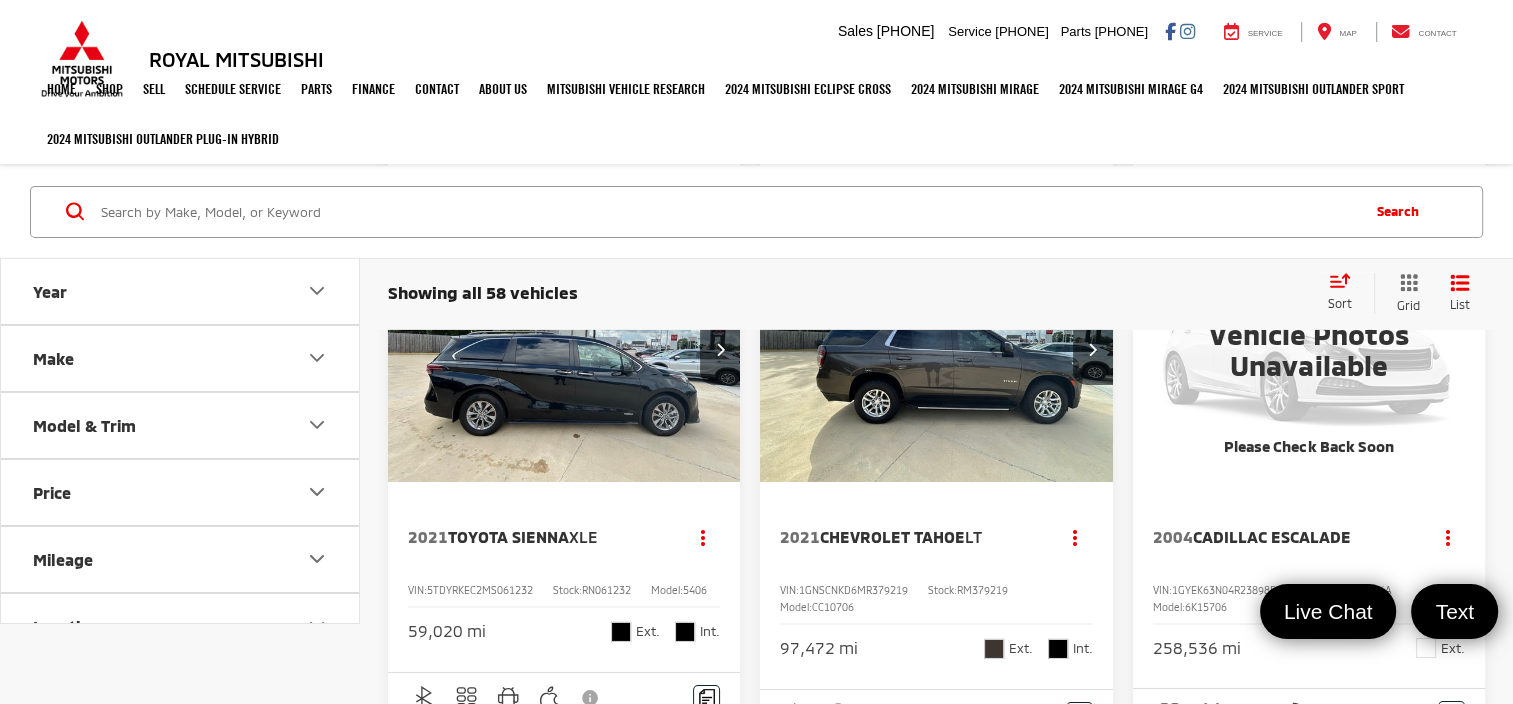 click at bounding box center [564, 350] 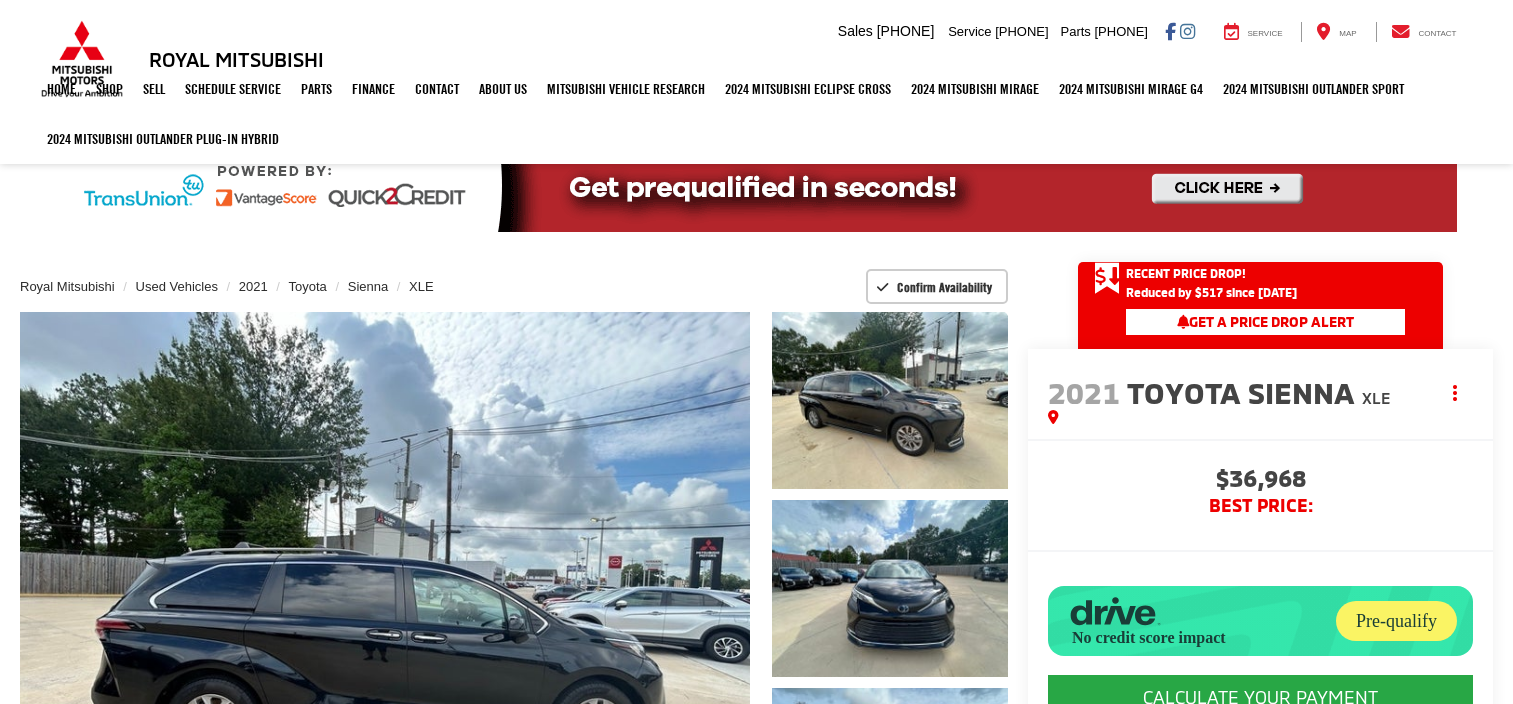 click at bounding box center (890, 400) 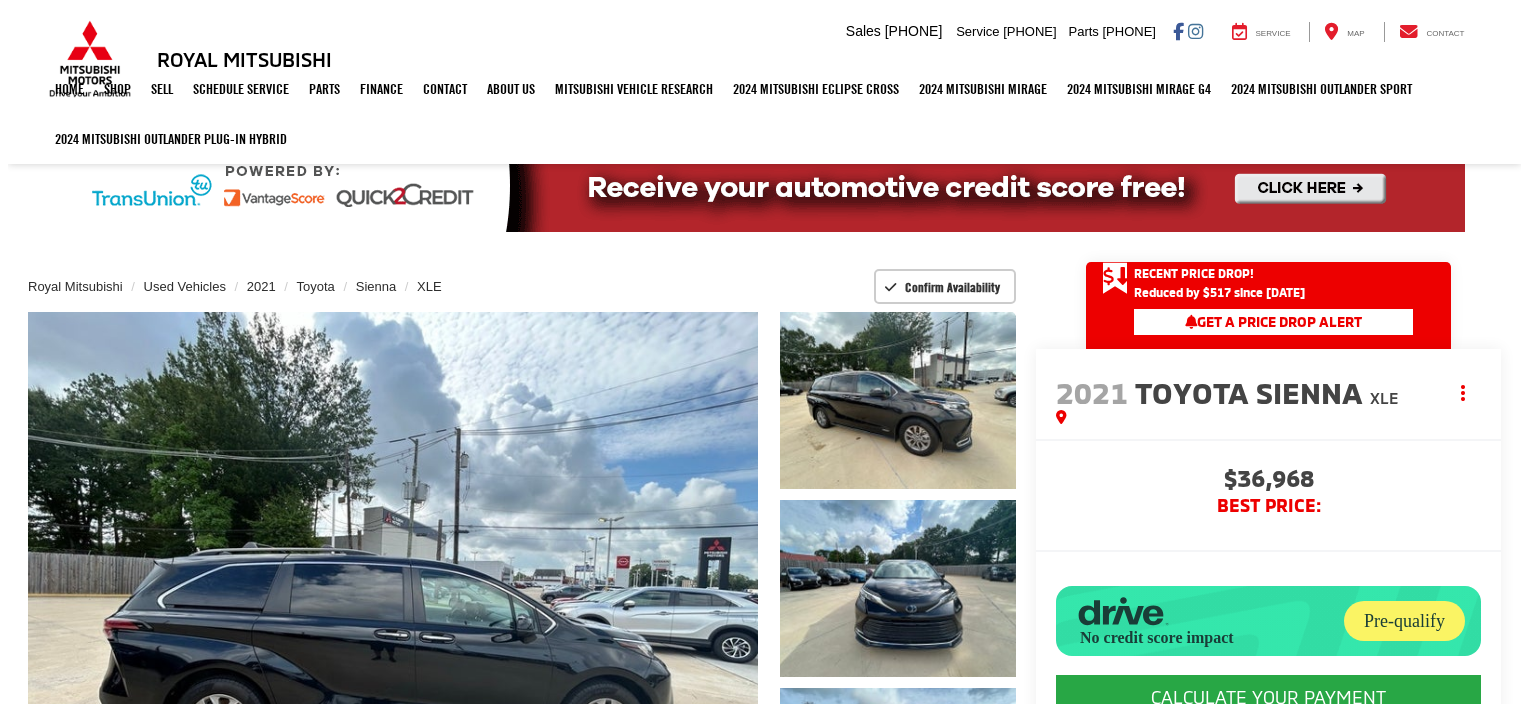scroll, scrollTop: 0, scrollLeft: 0, axis: both 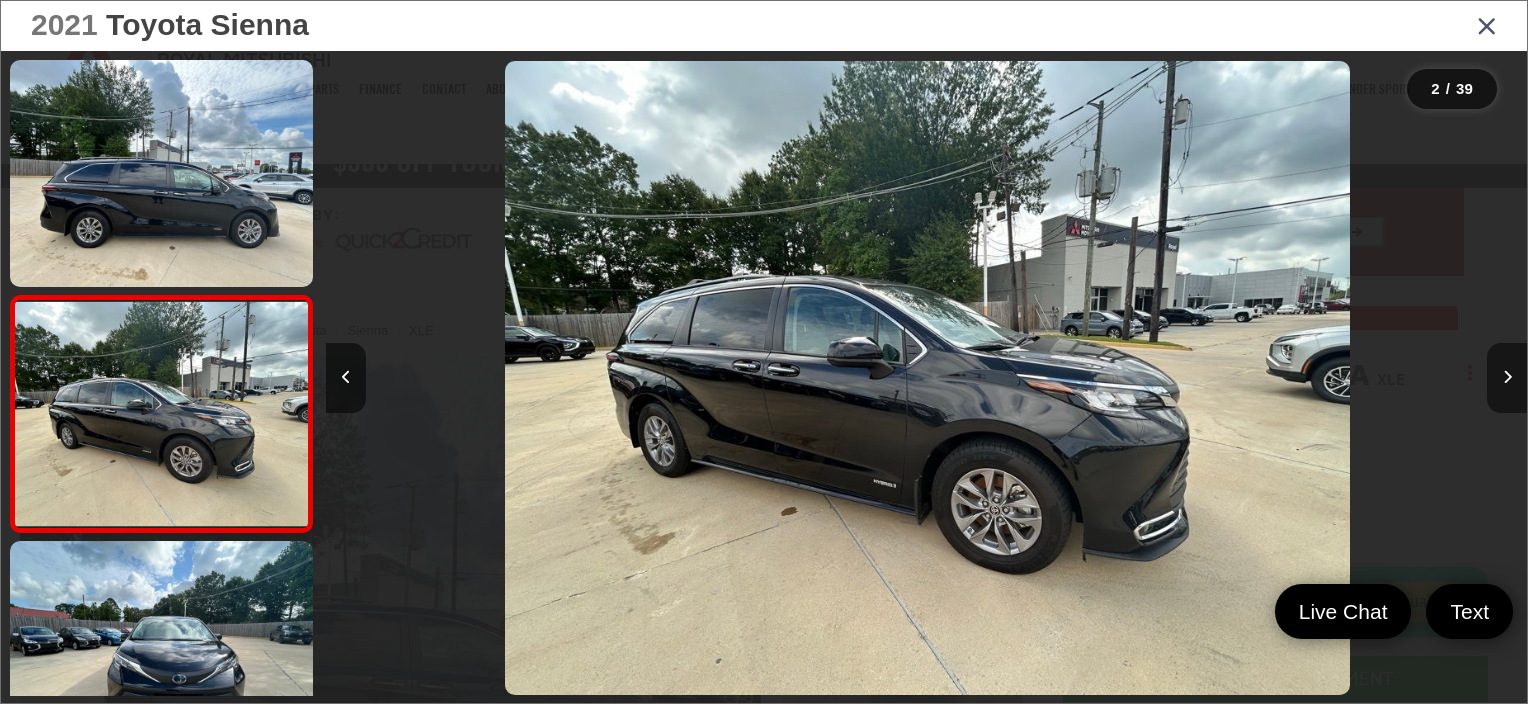 click on "[COMPANY_NAME]
[NUMBER] [STREET], [CITY], [STATE]
Sales Mobile Sales
[PHONE]
Service
[PHONE]
Parts
[PHONE]
Service
Map
Contact
[COMPANY_NAME]
Call   [PHONE]
Directions
Home
Shop
Shop
New Vehicles
Pre-Owned Vehicles
New Specials
Demo Specials
Sell
Schedule Service
Parts
Finance
Get Pre-Qualified
Contact
Contact
Mitsubishi Military Rebate
About Us
About Us
Mitsubishi Dealer near Me
Careers
Hours & Directions
Mitsubishi Vehicle Research
Mitsubishi Vehicle Research
Mitsubishi Motors Confidence" at bounding box center [764, 1342] 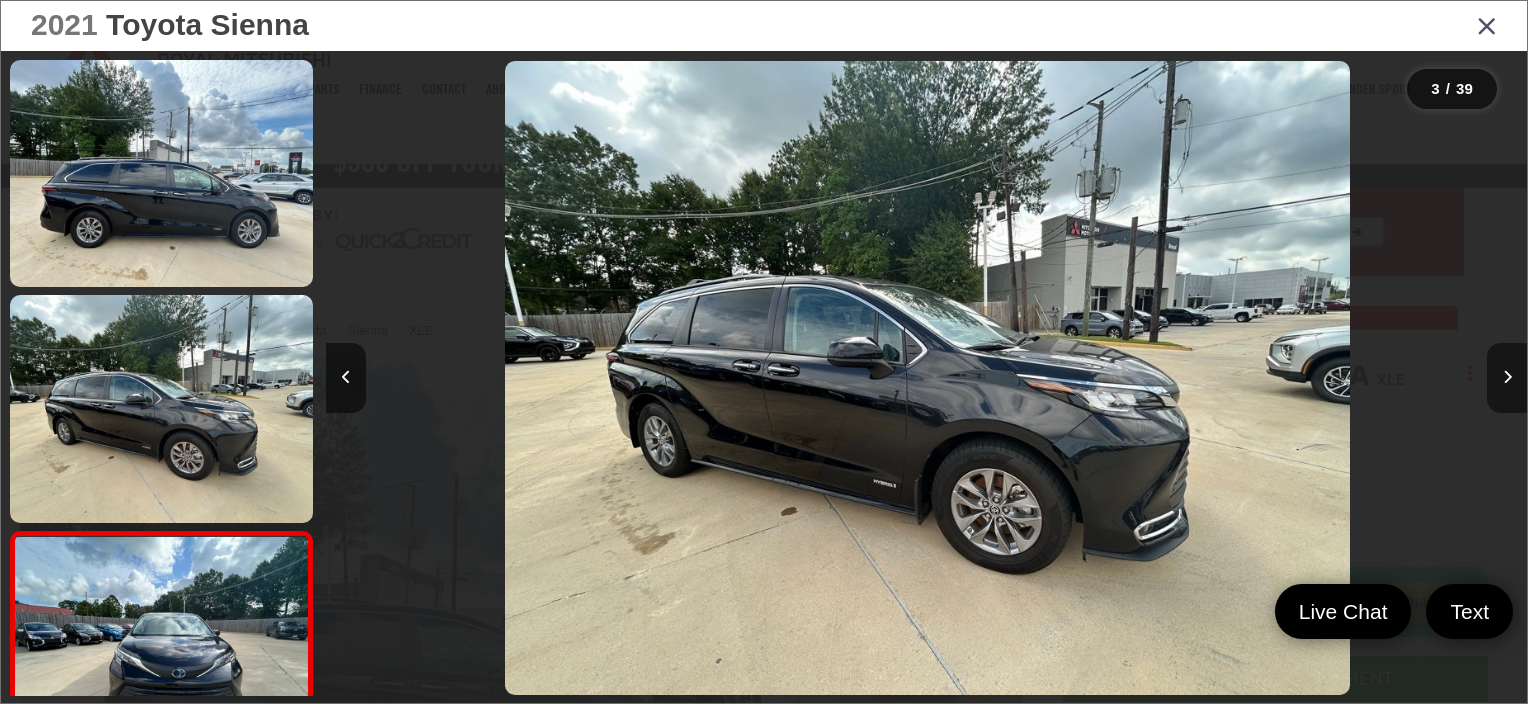 scroll, scrollTop: 0, scrollLeft: 1440, axis: horizontal 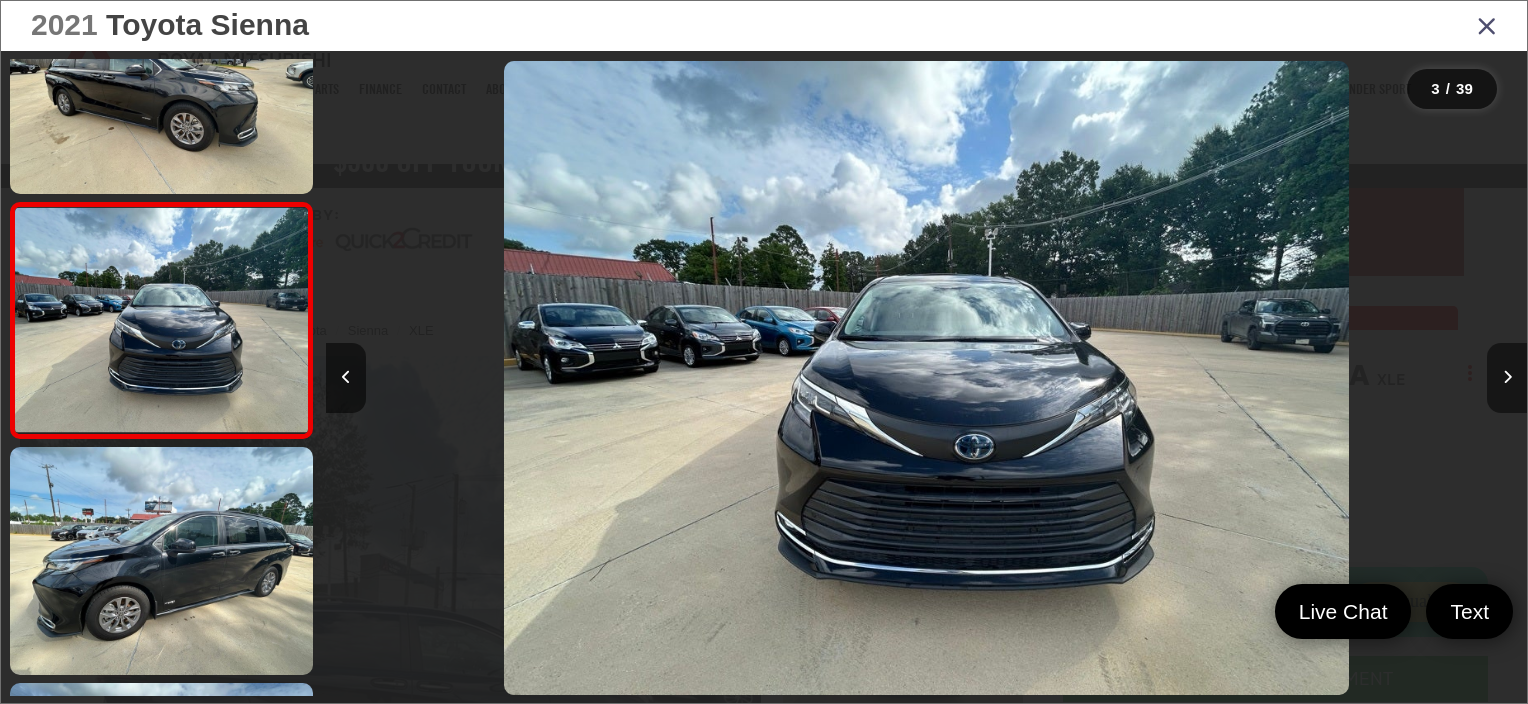 click at bounding box center (1507, 377) 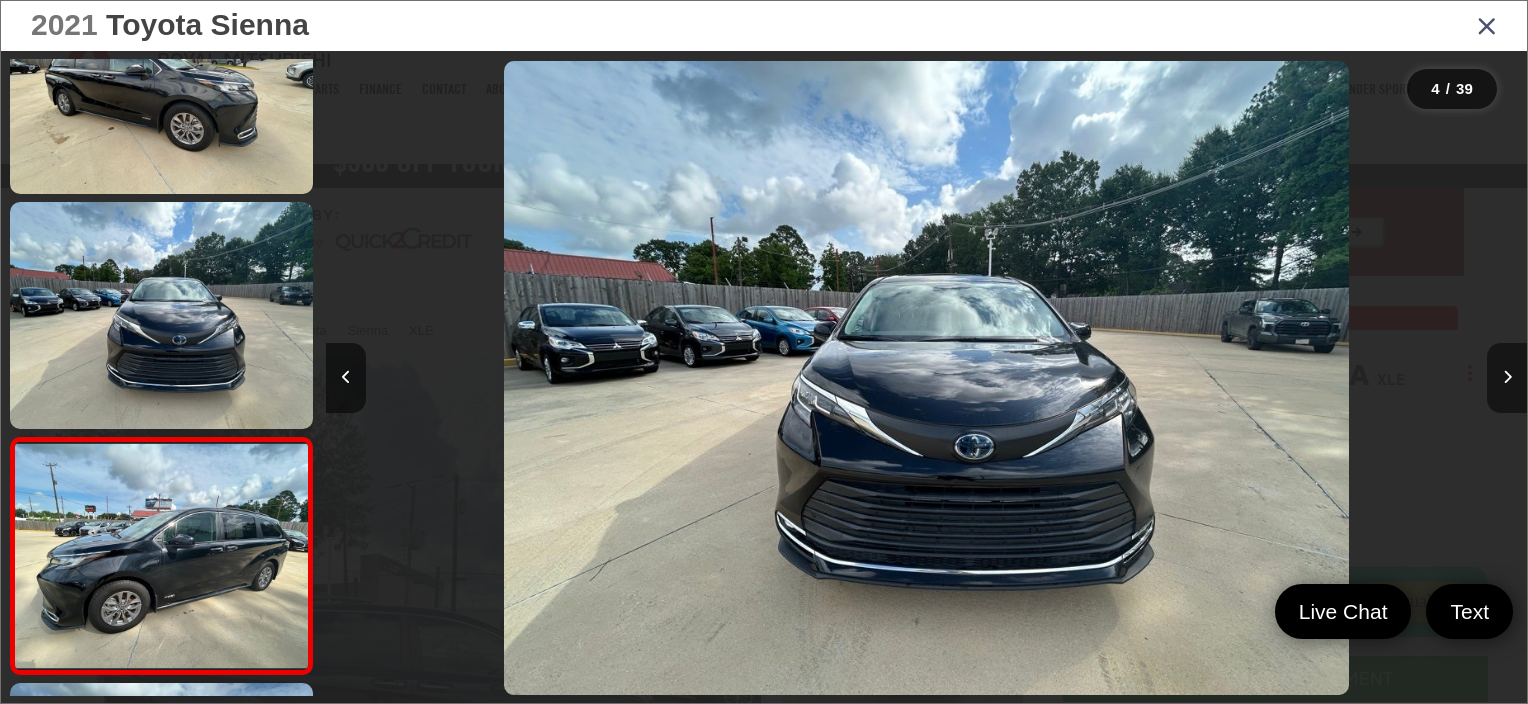 scroll, scrollTop: 0, scrollLeft: 2642, axis: horizontal 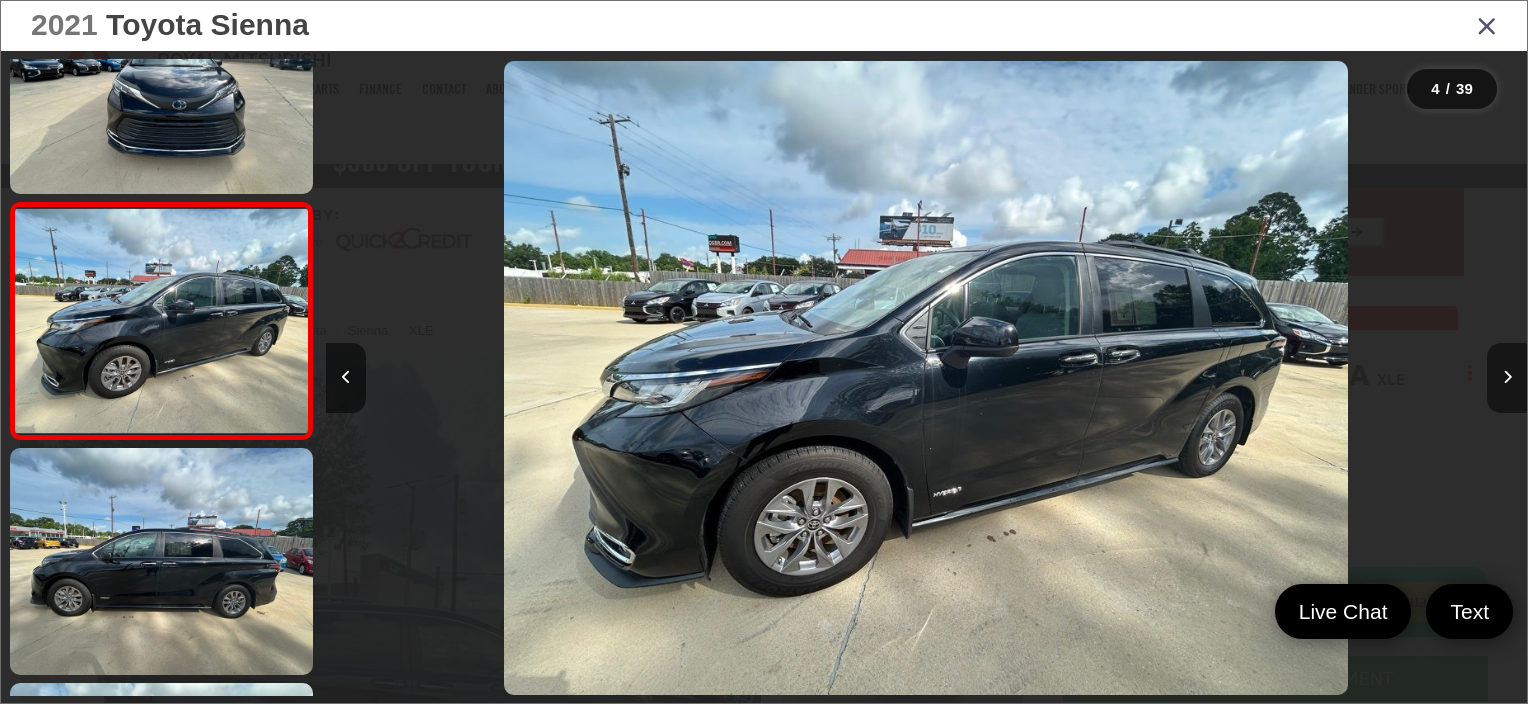 click at bounding box center (1507, 377) 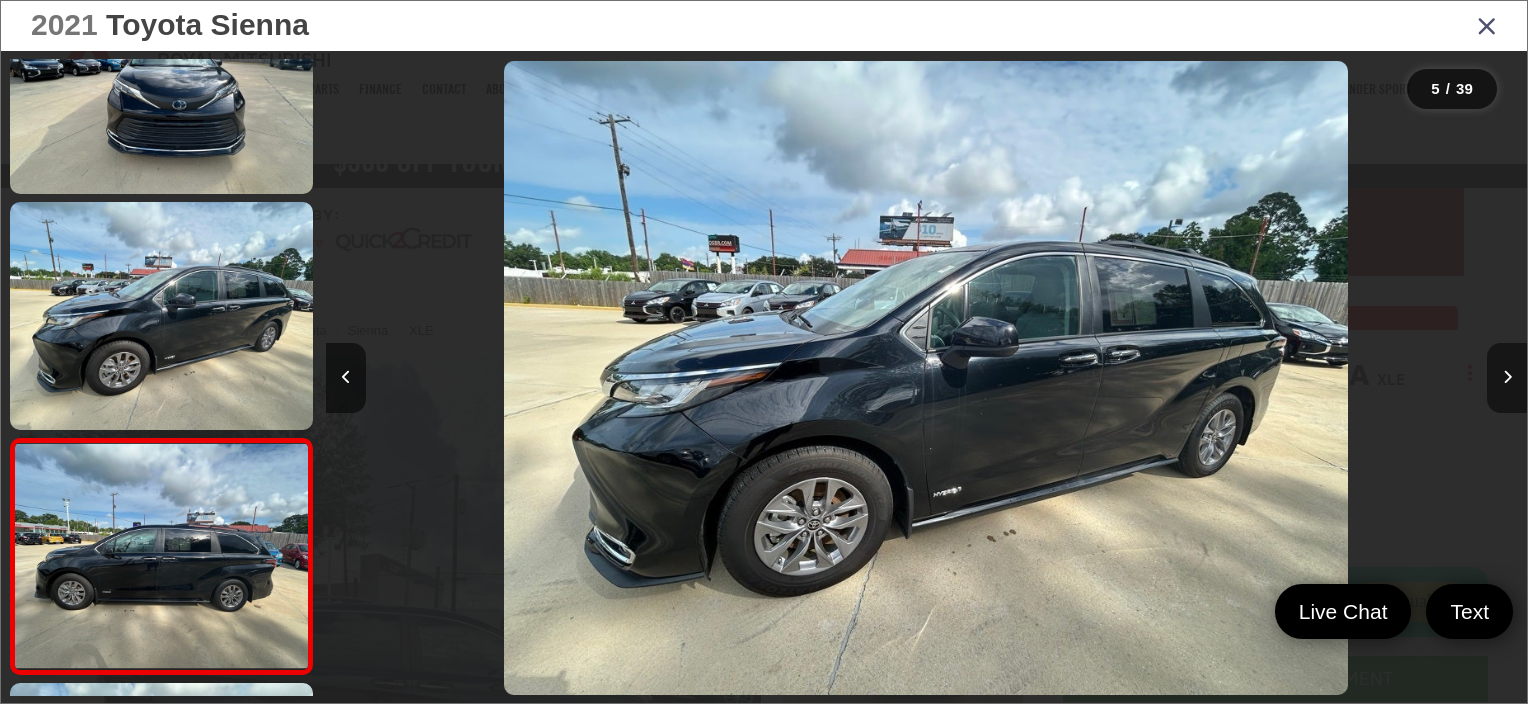 scroll, scrollTop: 0, scrollLeft: 3929, axis: horizontal 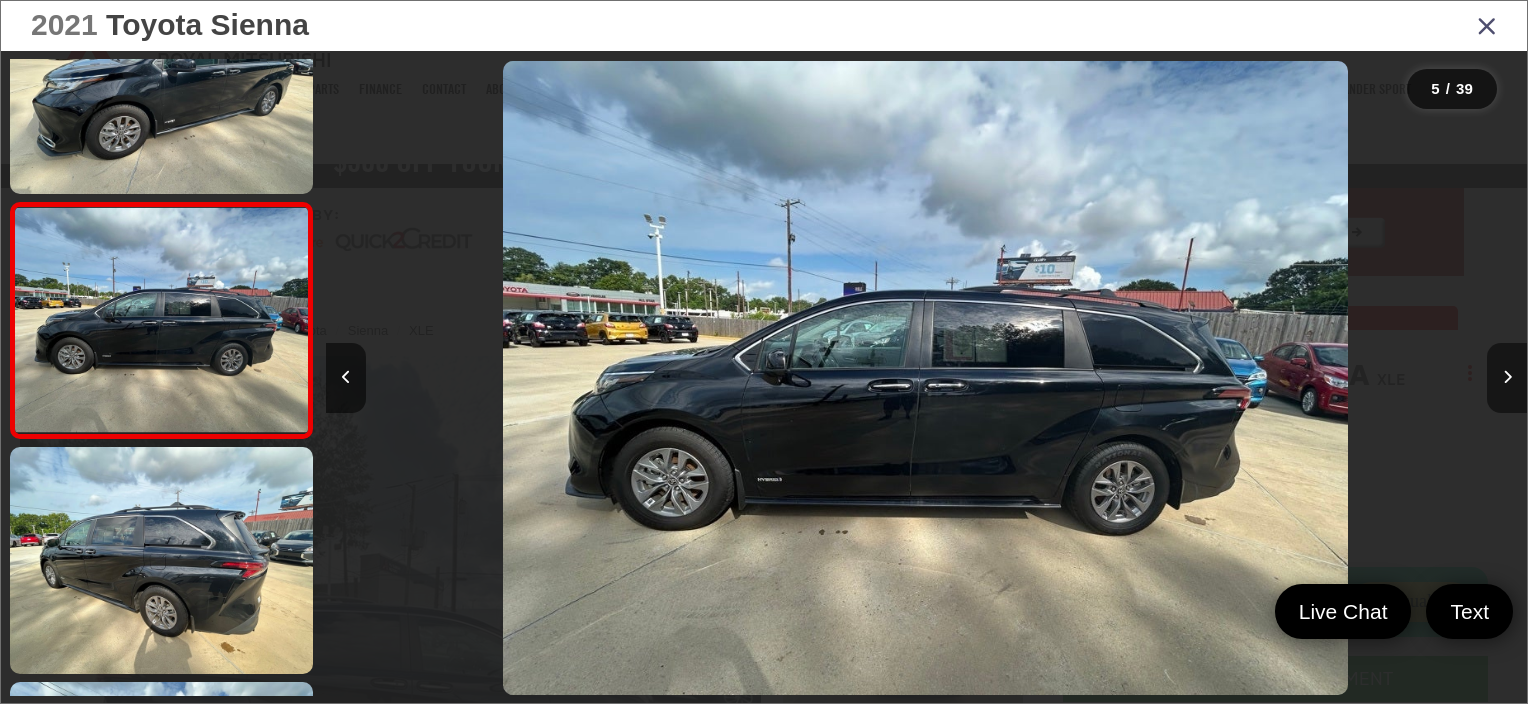 click at bounding box center [1507, 377] 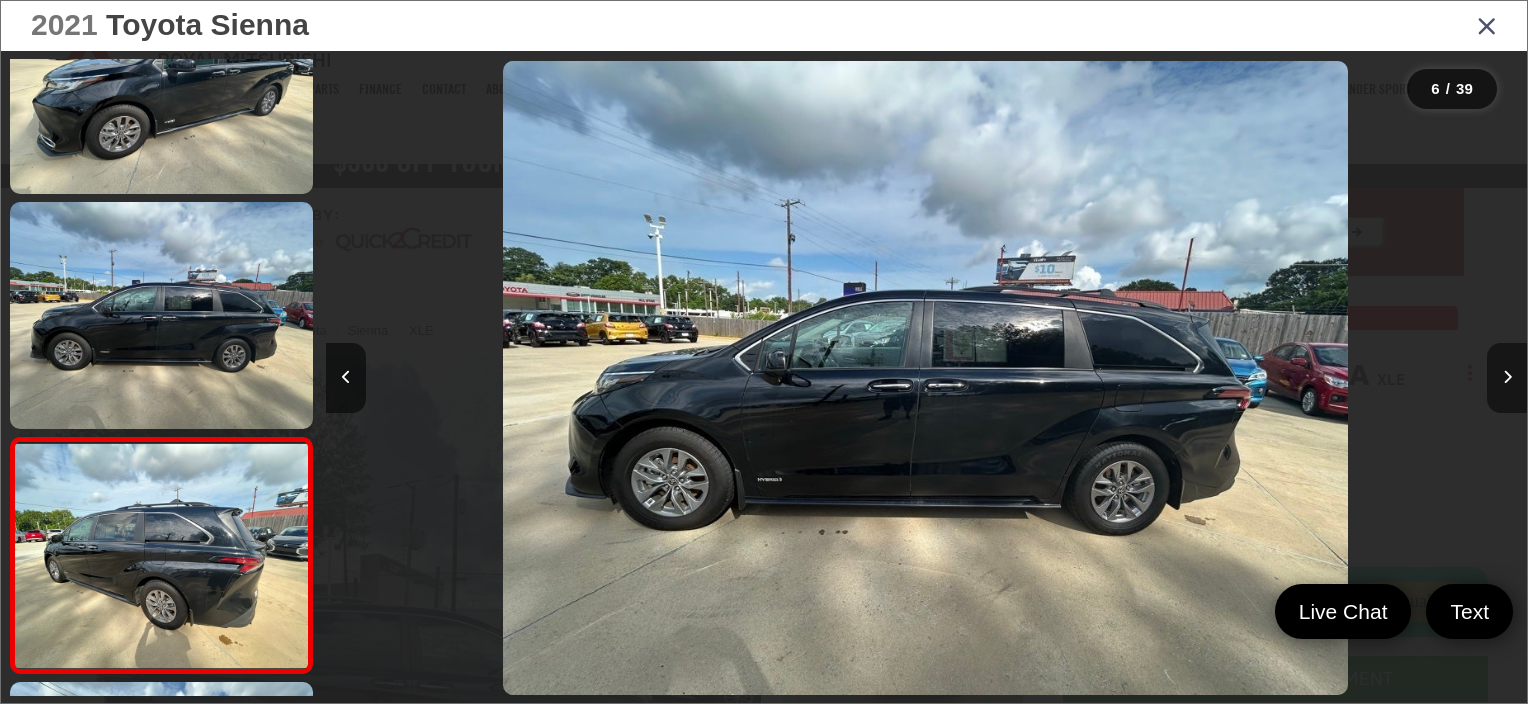 scroll, scrollTop: 0, scrollLeft: 5131, axis: horizontal 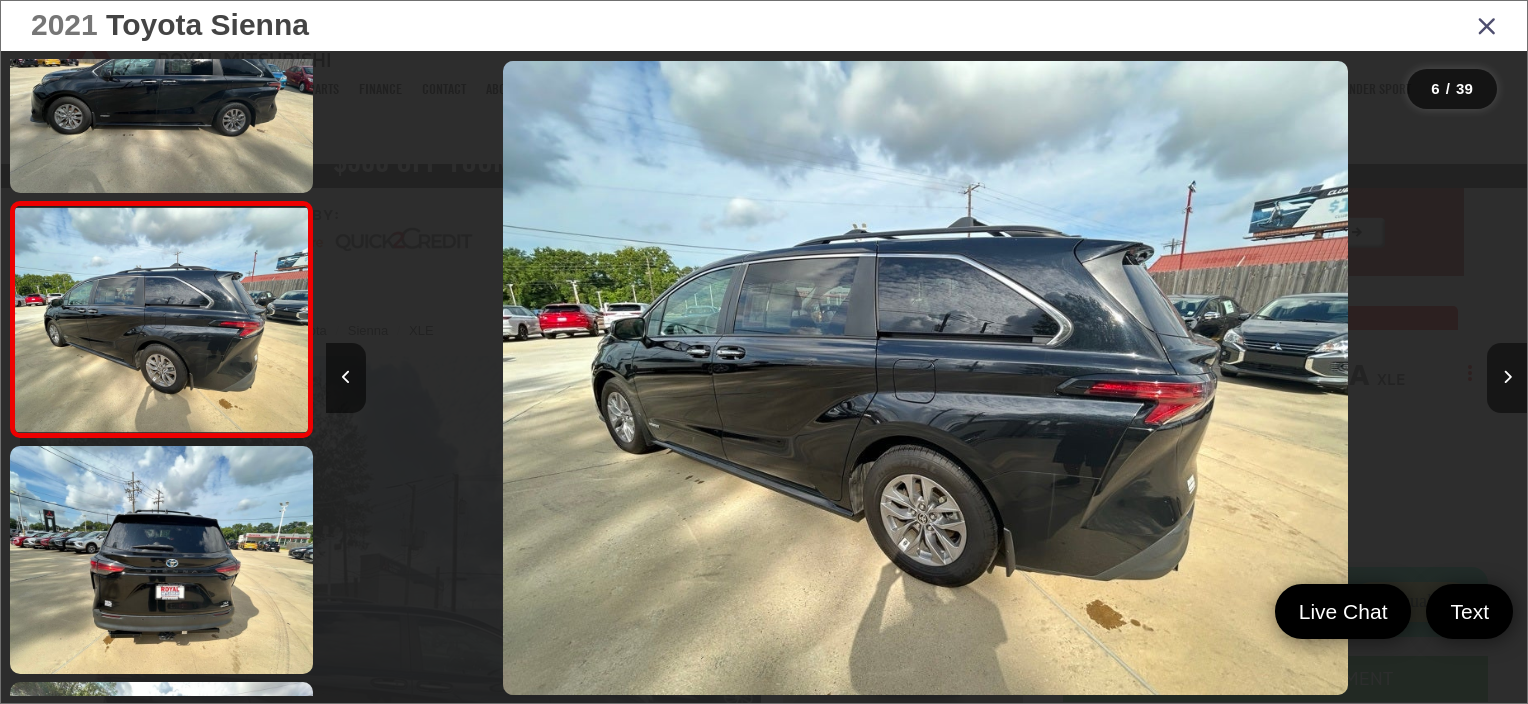 click at bounding box center [1507, 377] 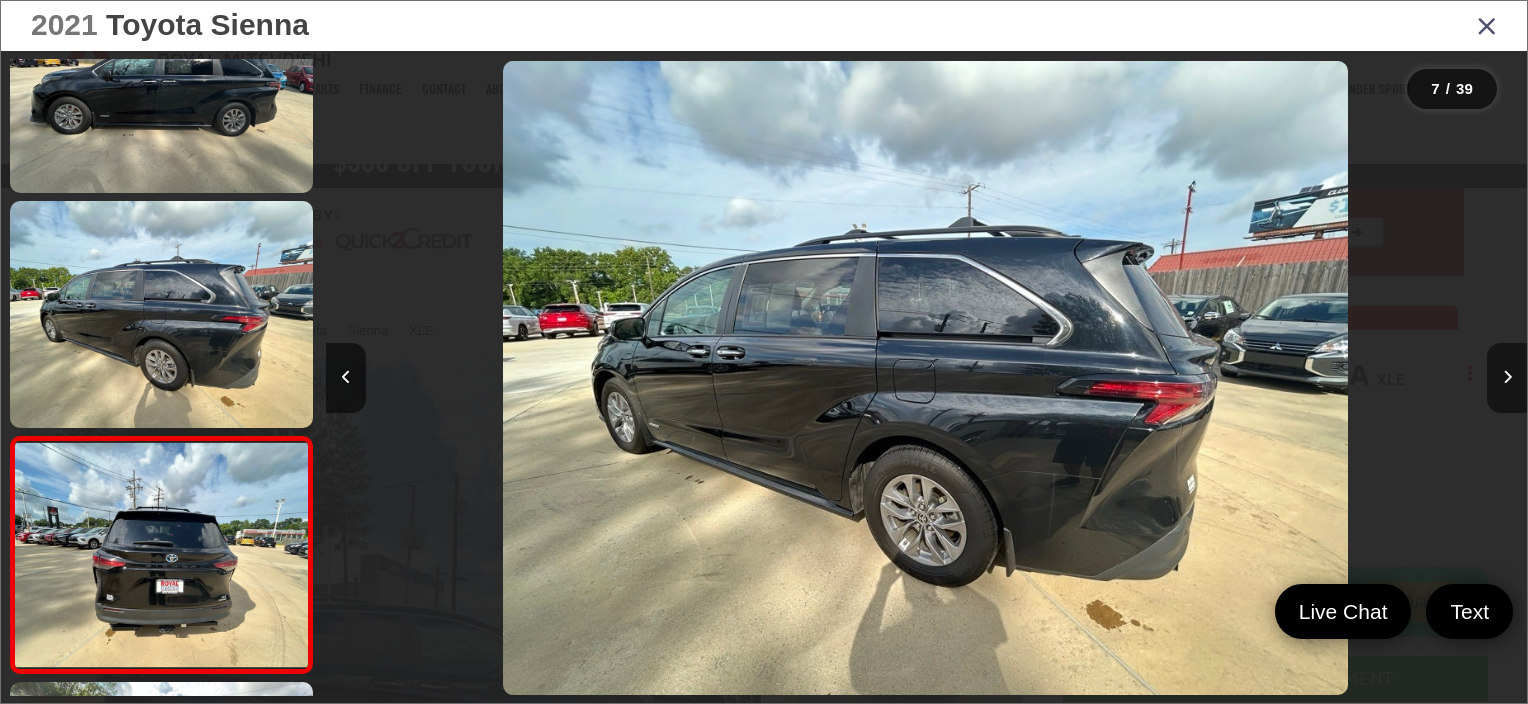 scroll, scrollTop: 0, scrollLeft: 6332, axis: horizontal 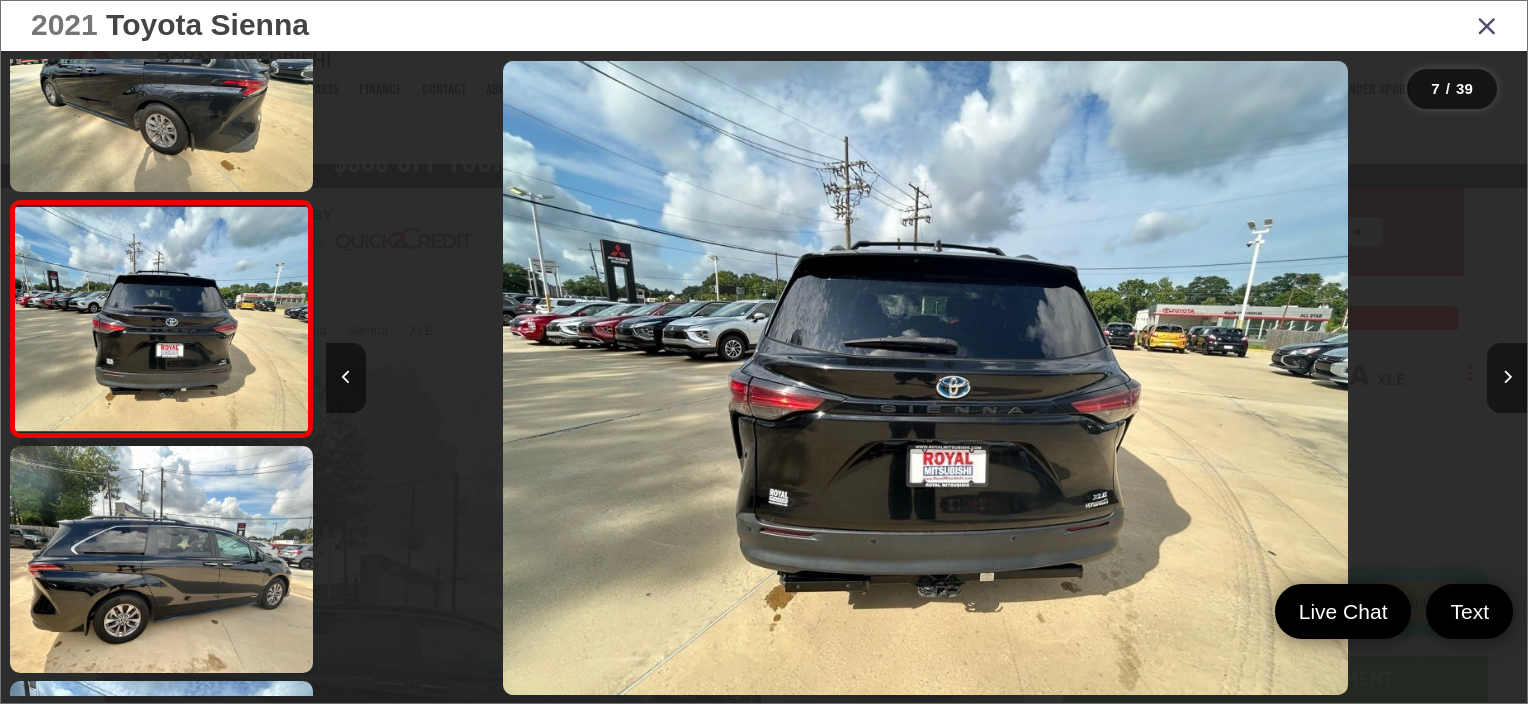 click at bounding box center (1507, 377) 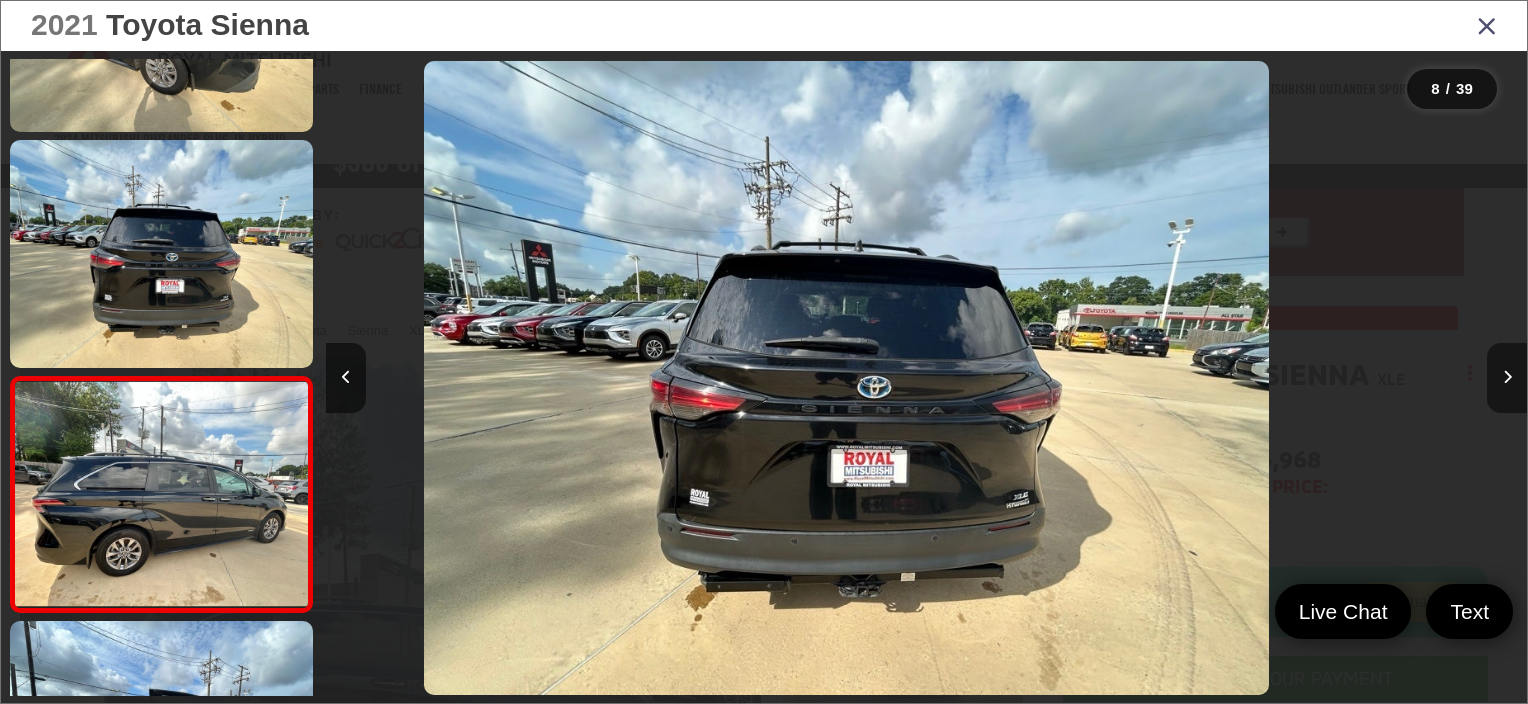scroll, scrollTop: 1478, scrollLeft: 0, axis: vertical 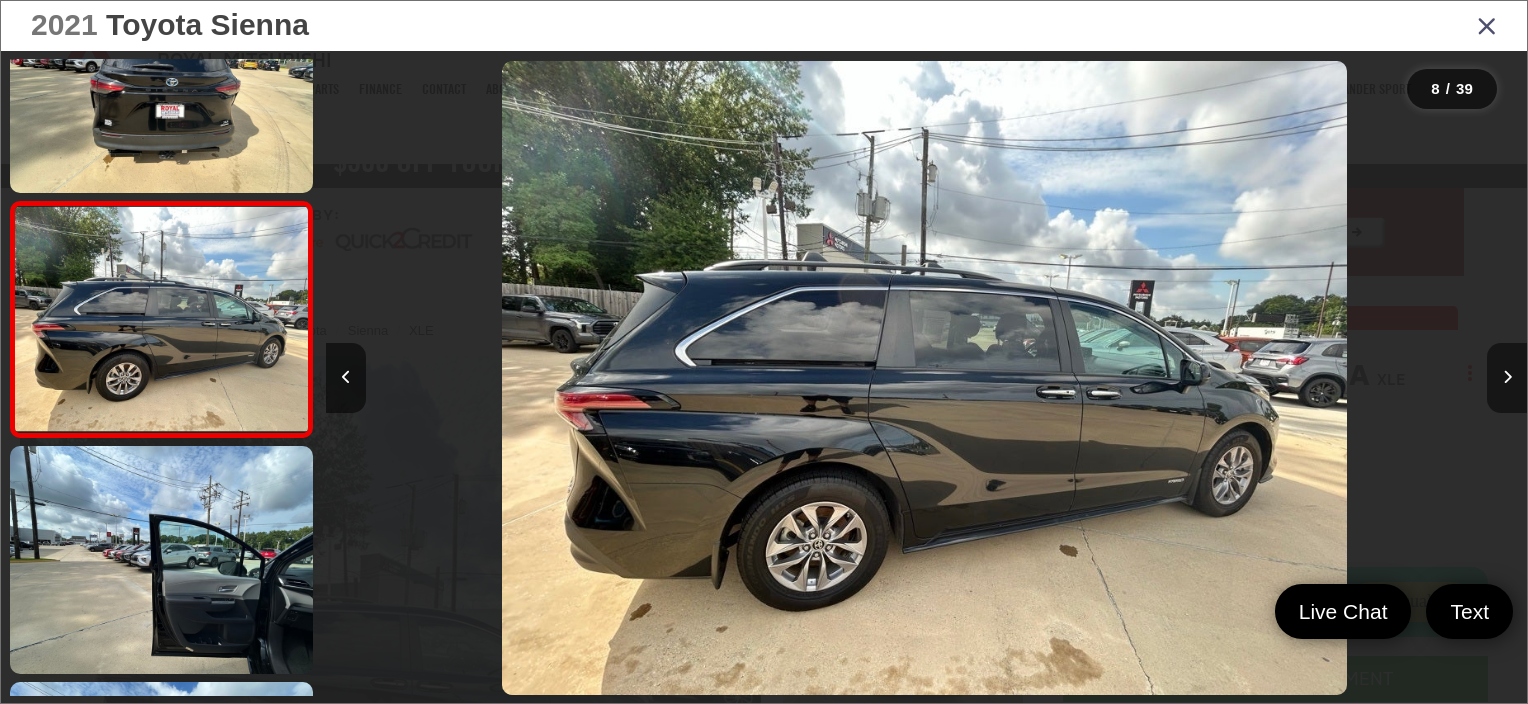 click at bounding box center (1507, 377) 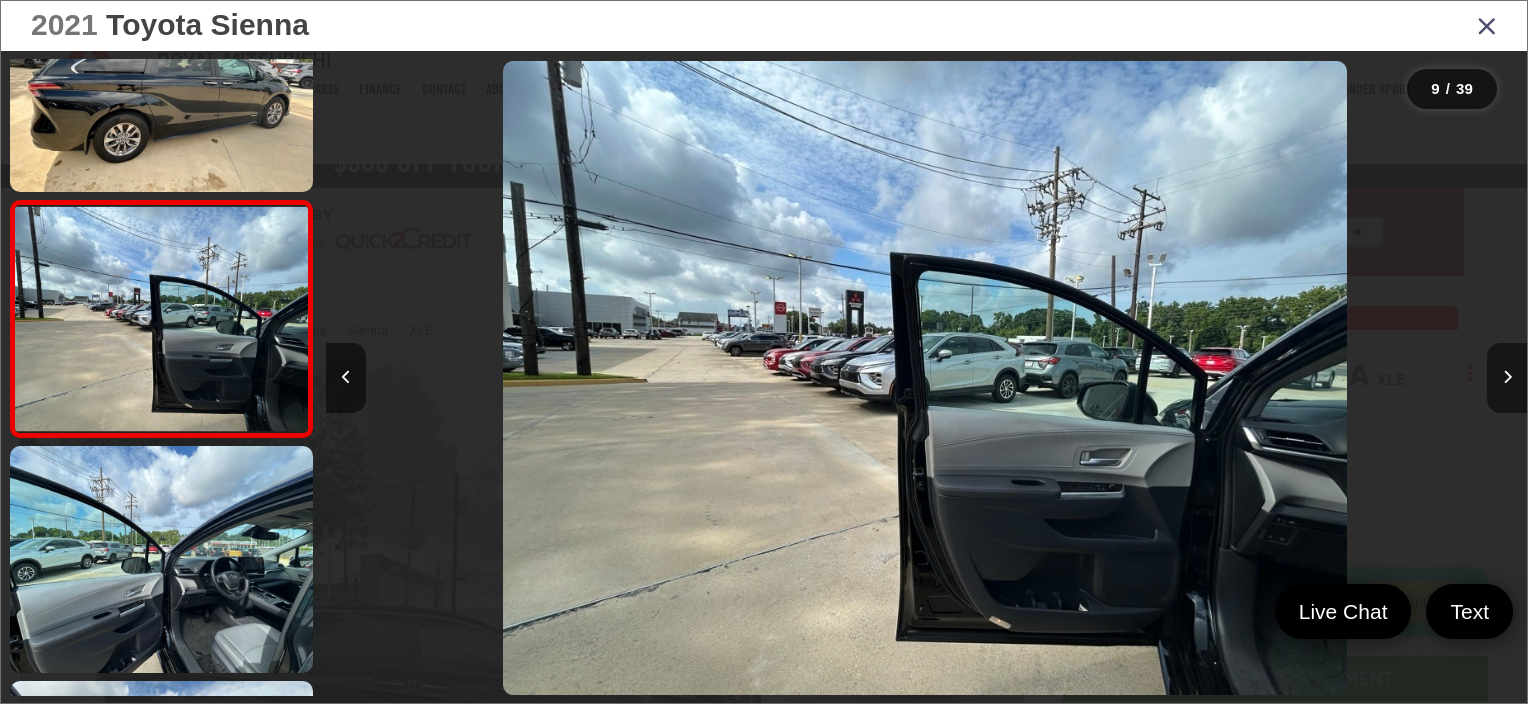 click at bounding box center (1507, 377) 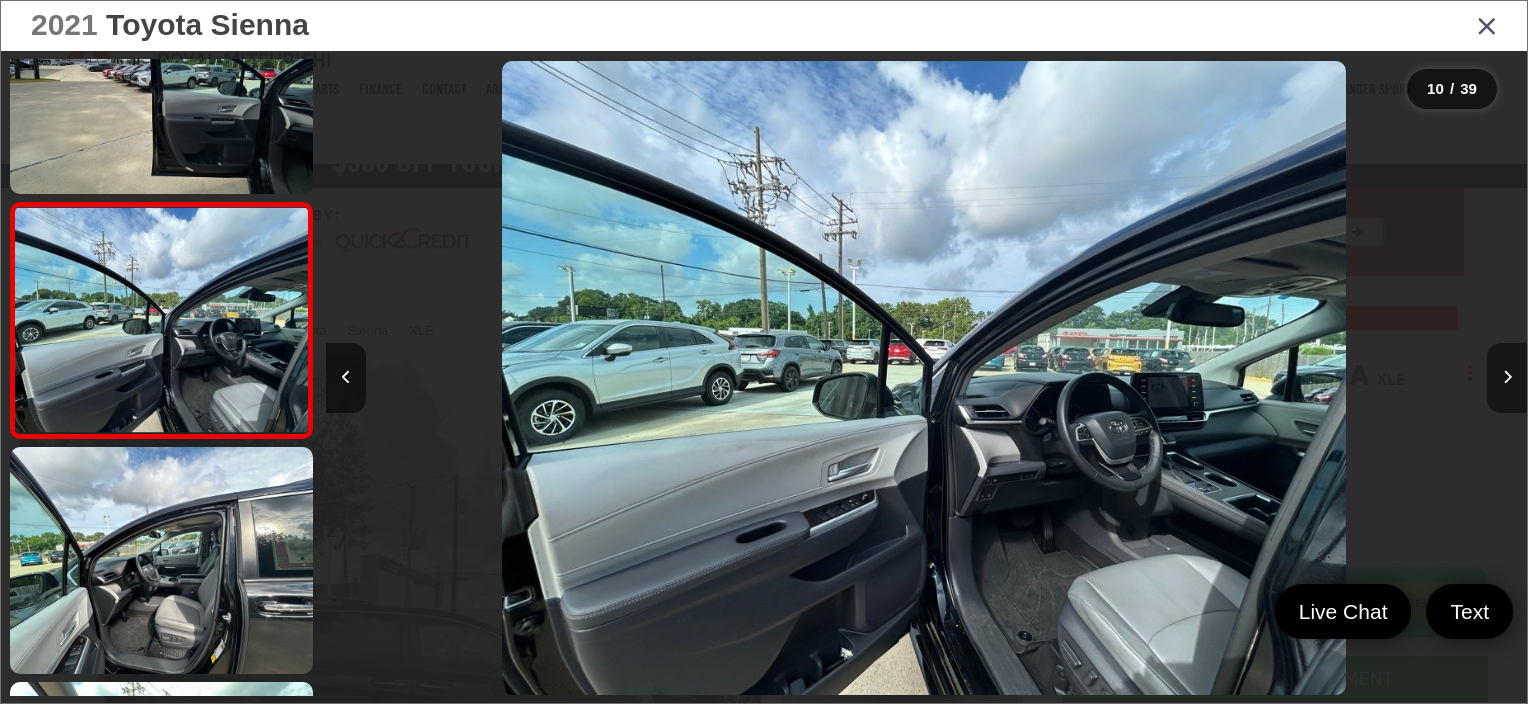click at bounding box center [1507, 377] 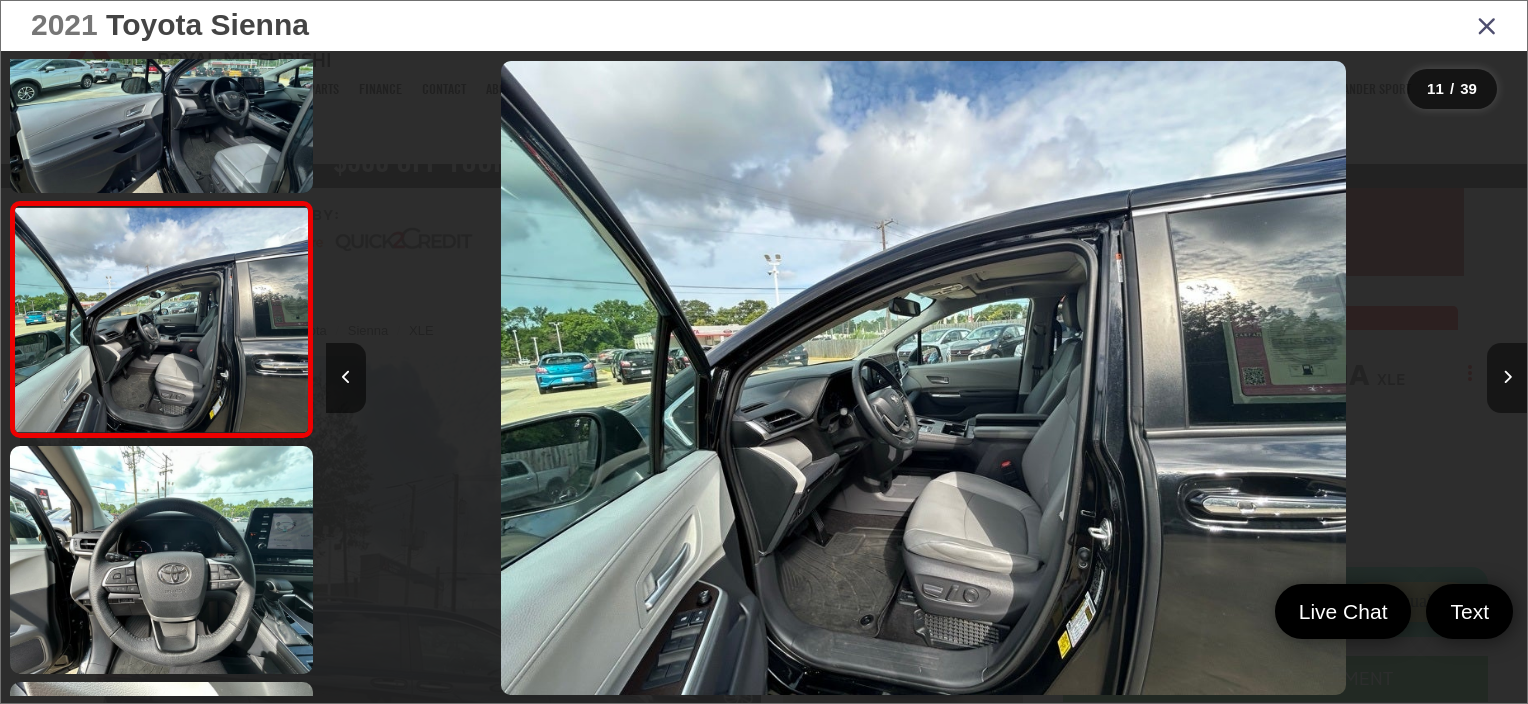 click at bounding box center (1507, 377) 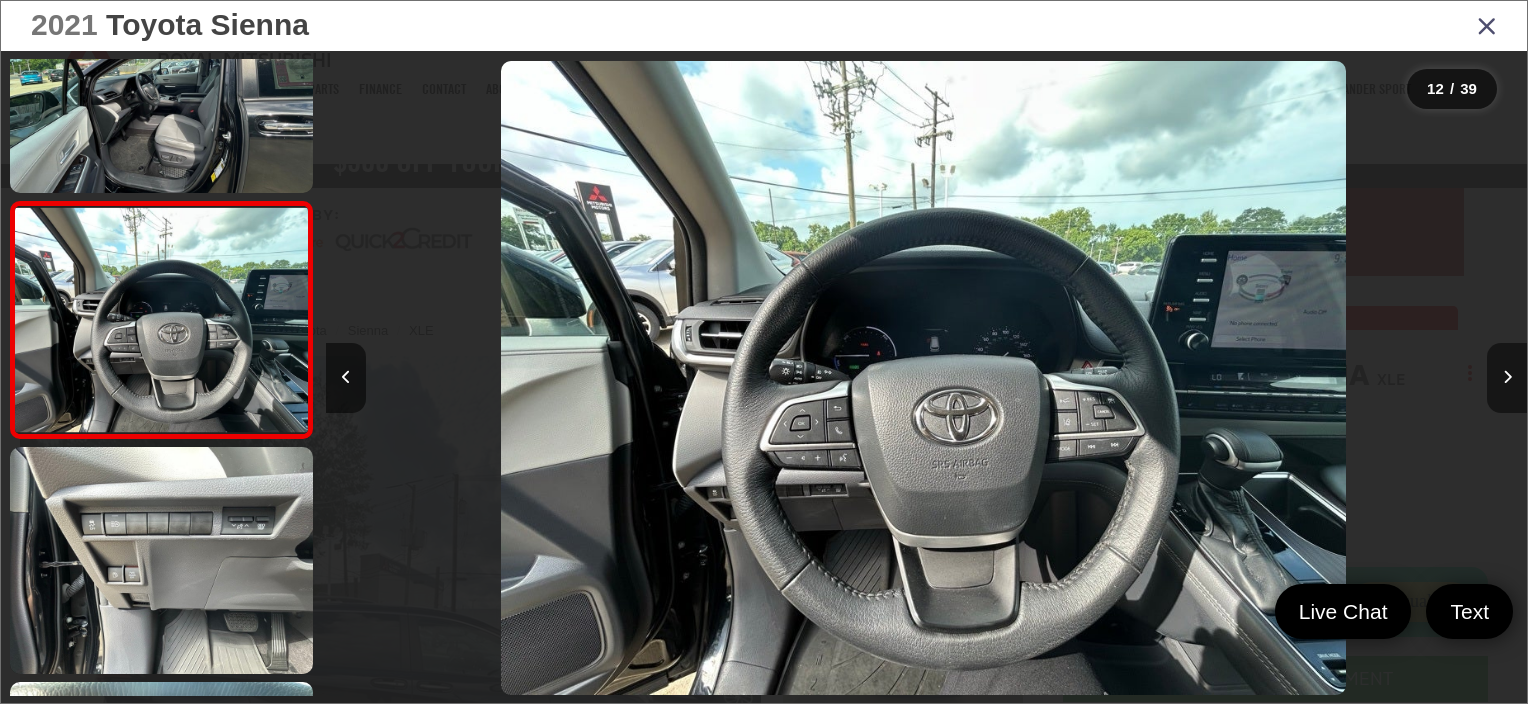 click at bounding box center [1507, 377] 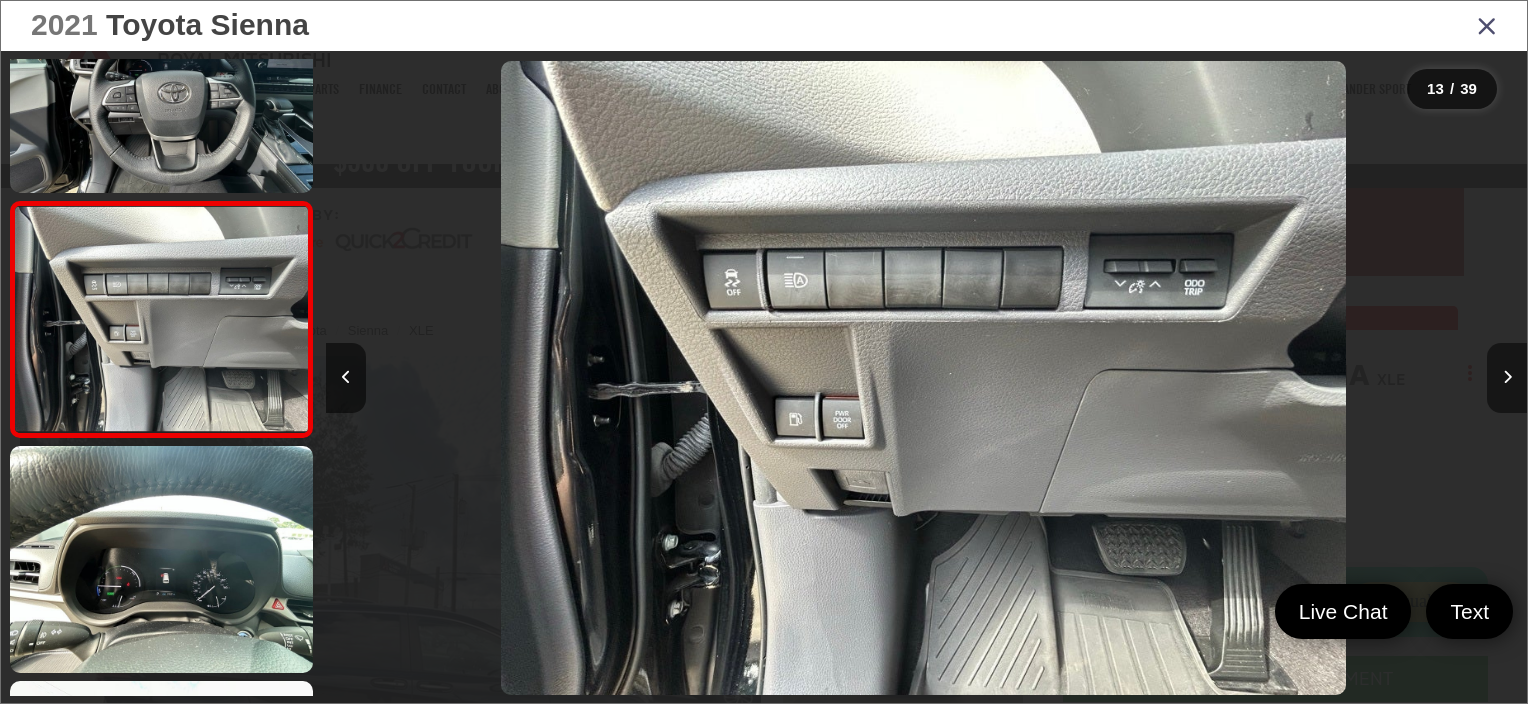 click at bounding box center [1507, 377] 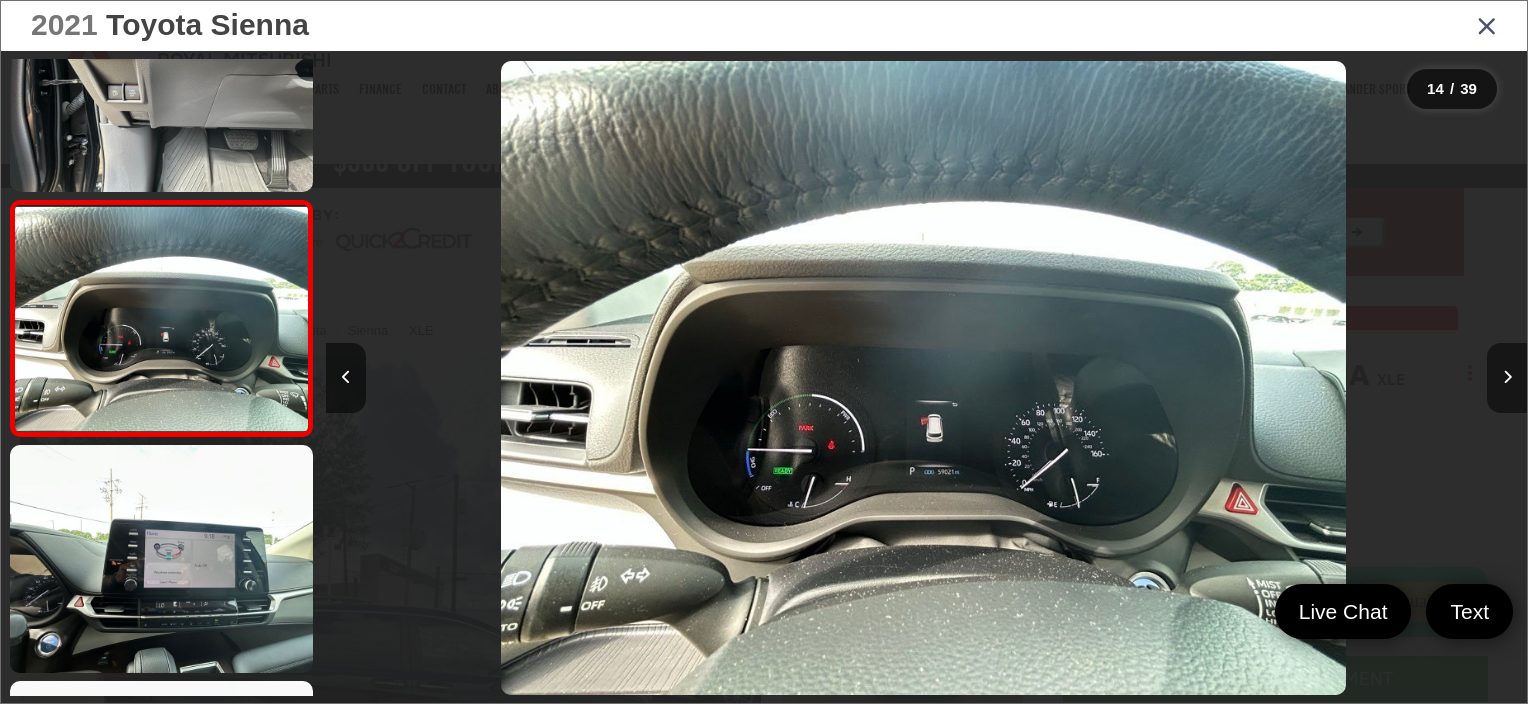 click at bounding box center (1507, 377) 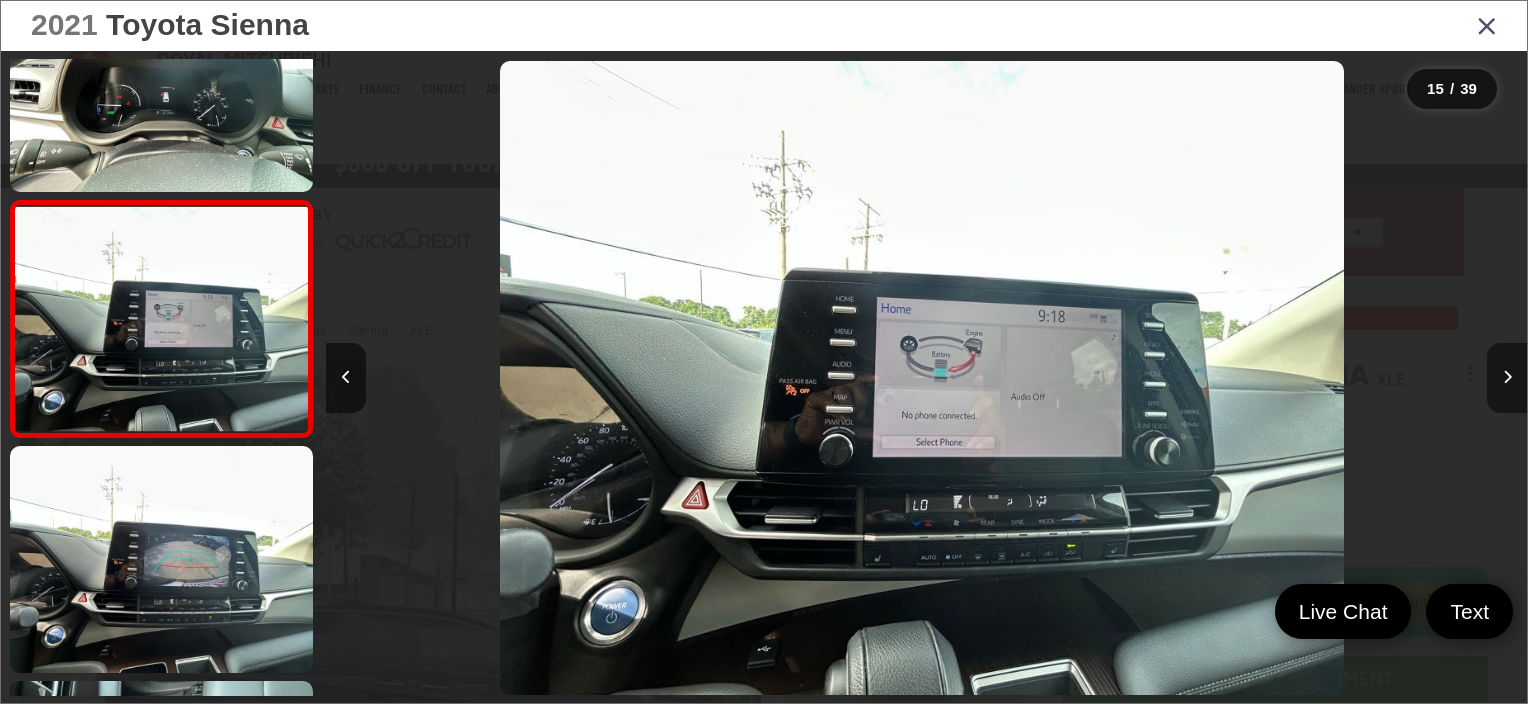 click at bounding box center (1507, 377) 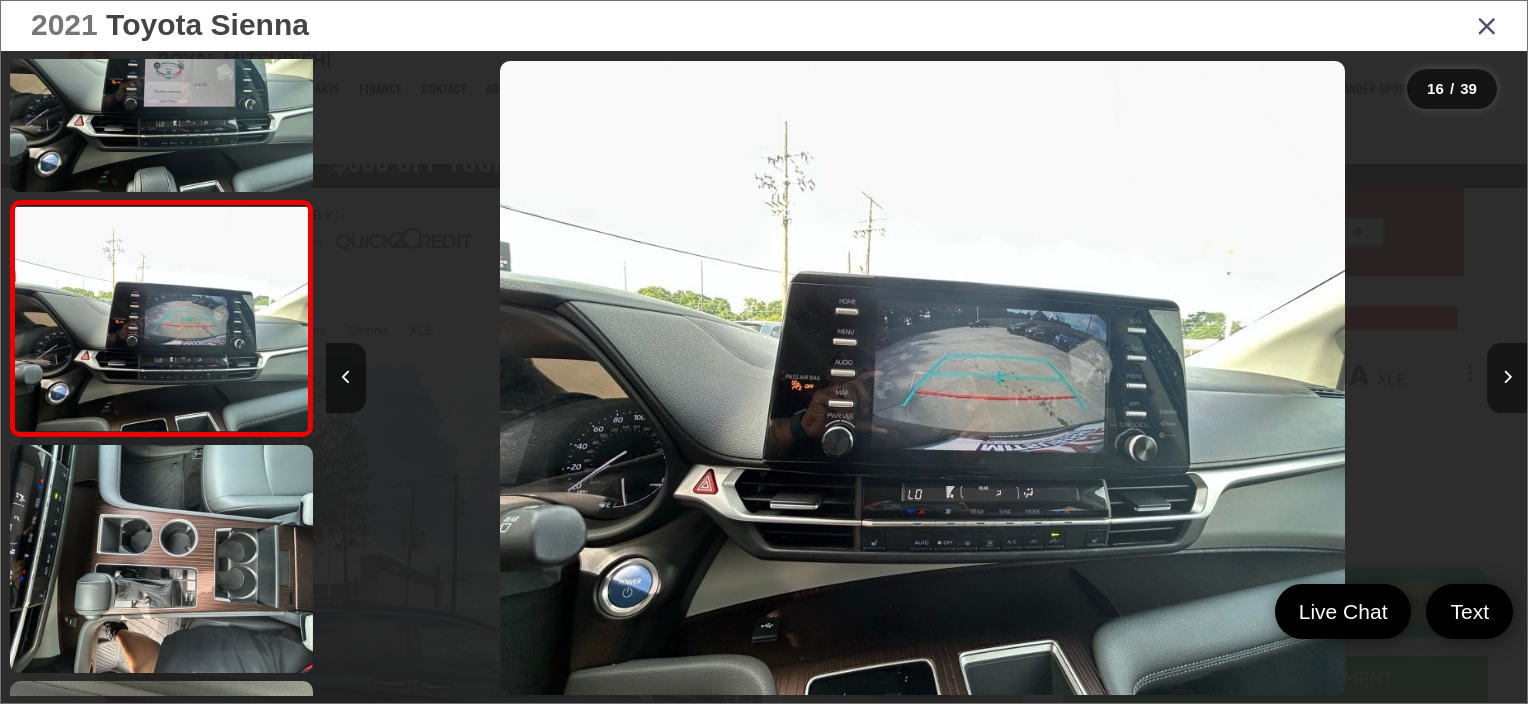 click at bounding box center [1507, 377] 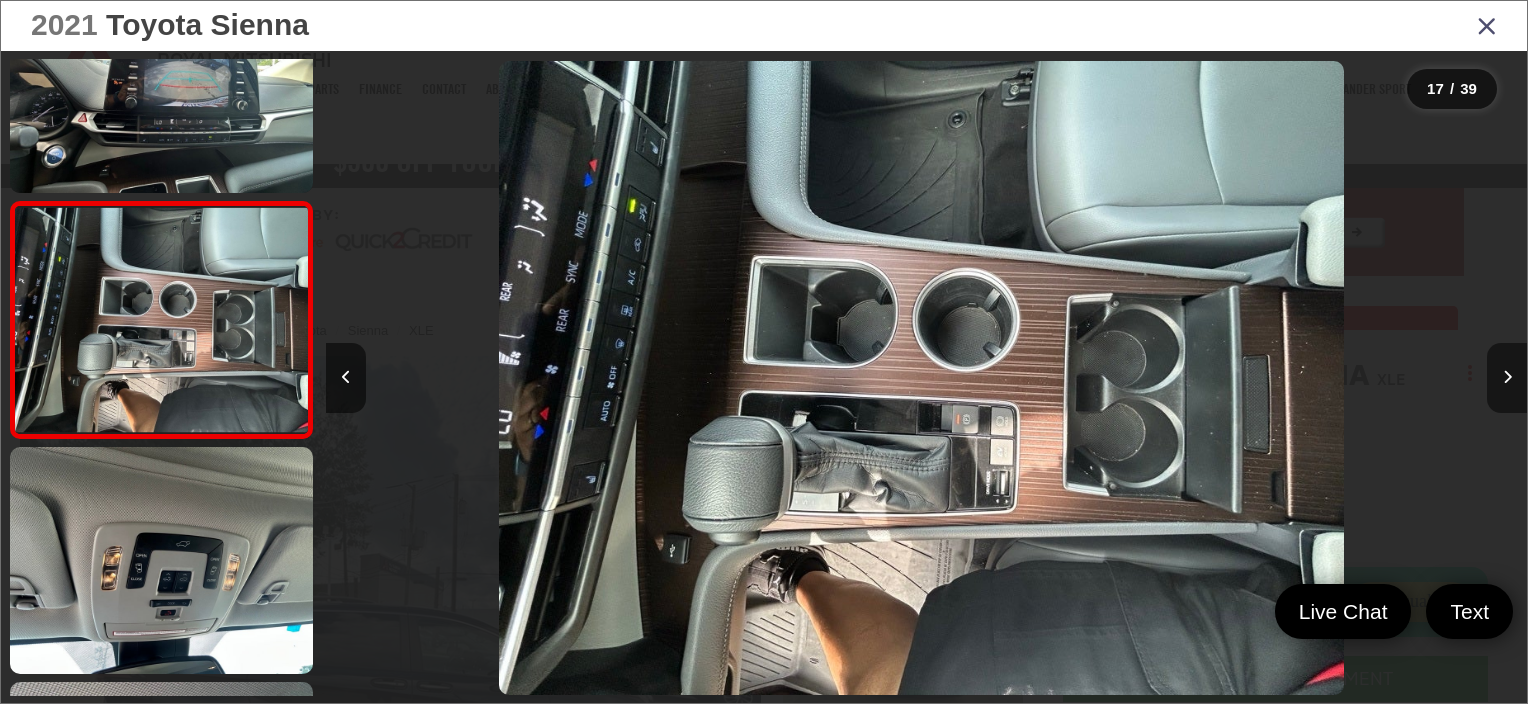 click at bounding box center (1507, 377) 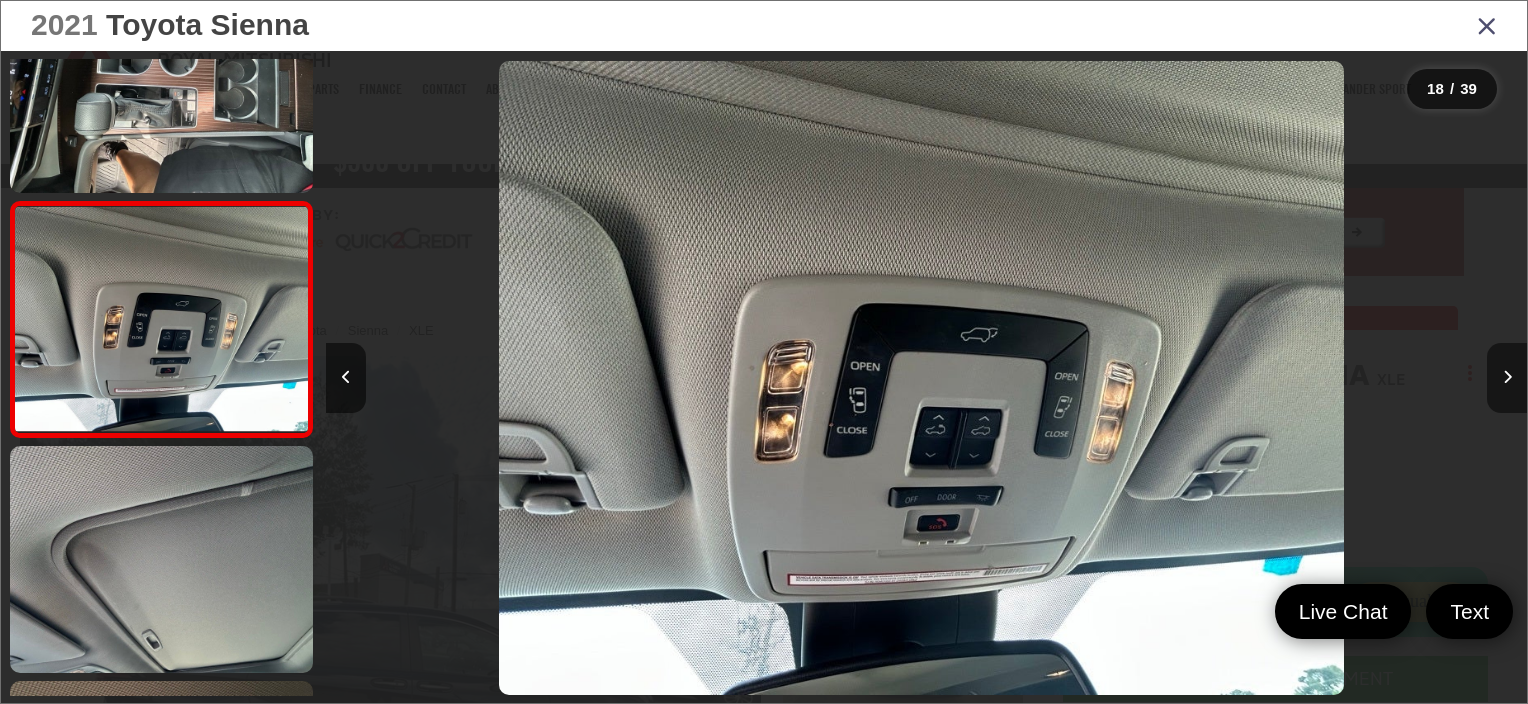 click at bounding box center (1507, 377) 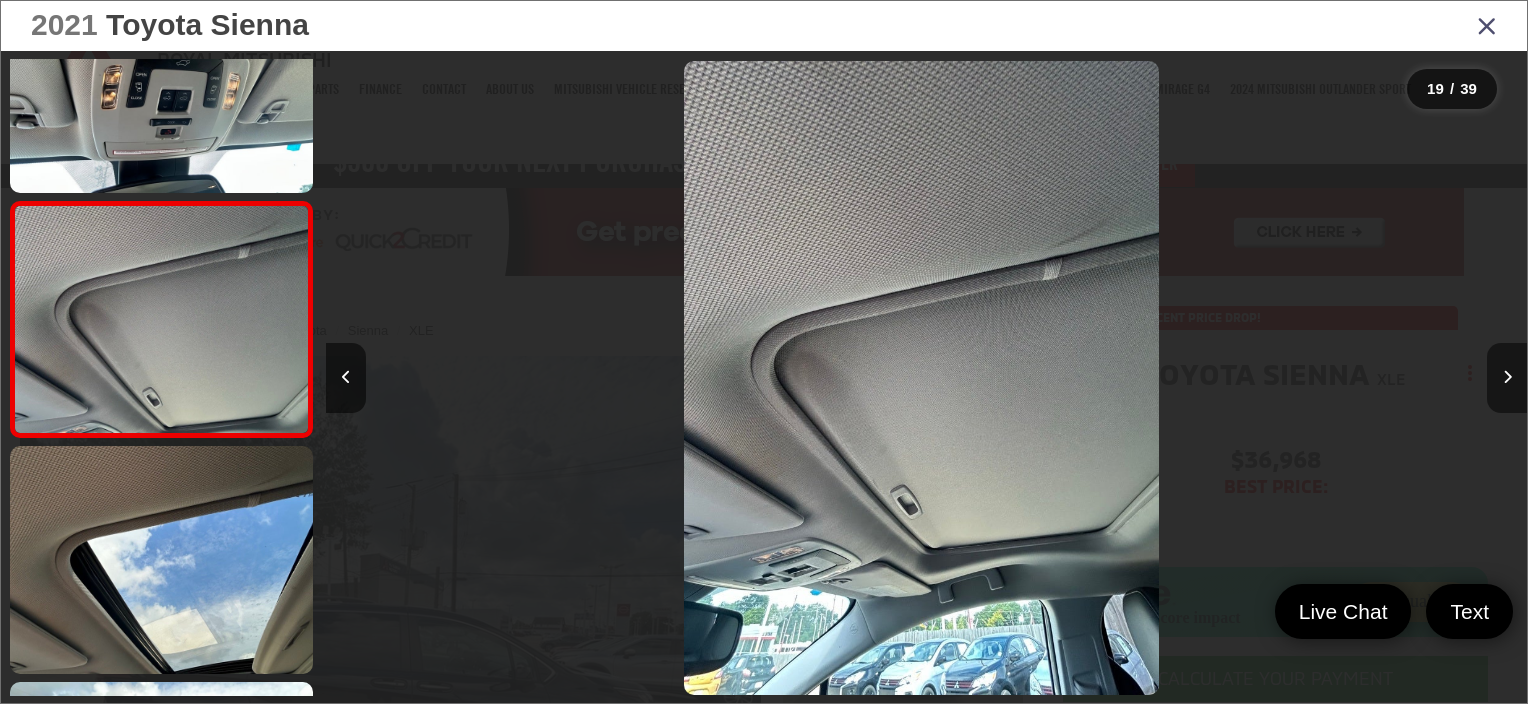 click at bounding box center (1507, 377) 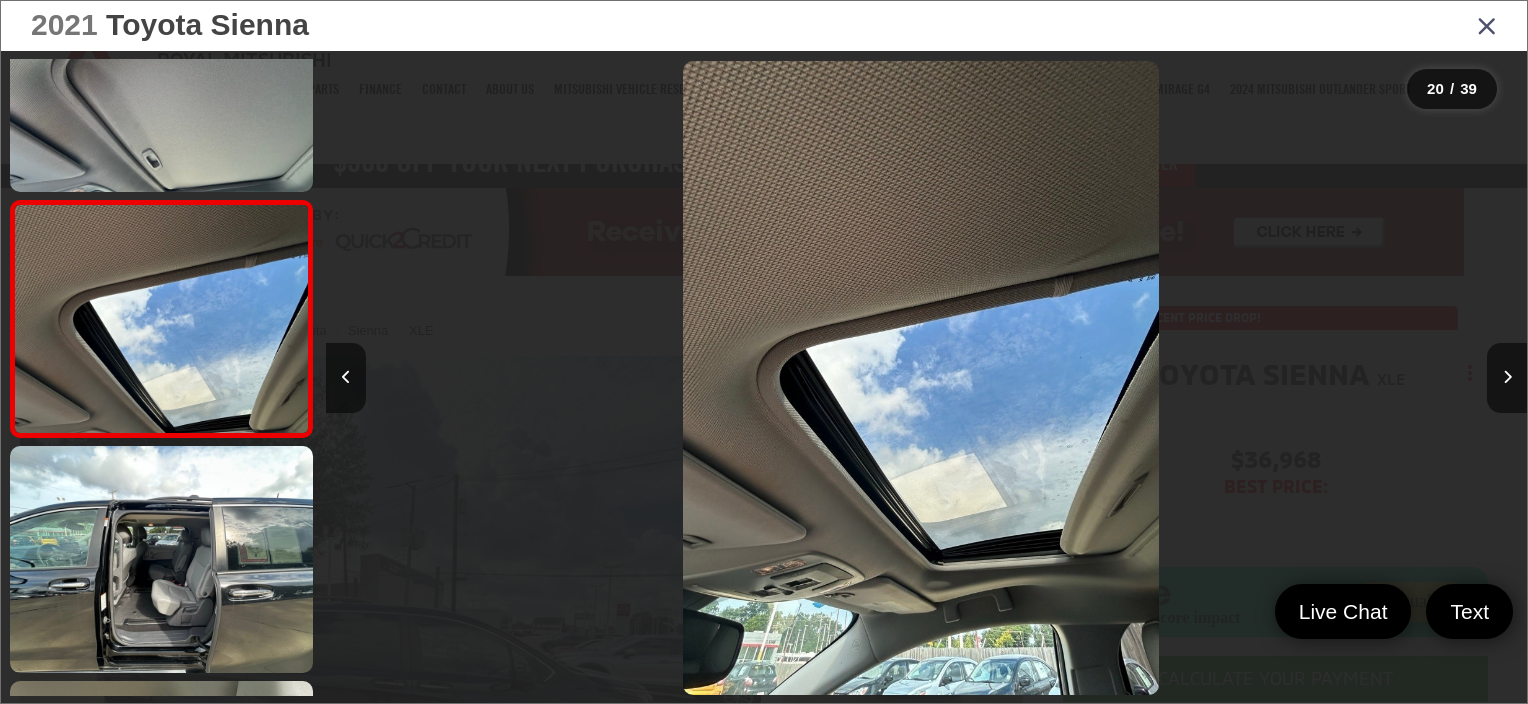 click at bounding box center [1487, 25] 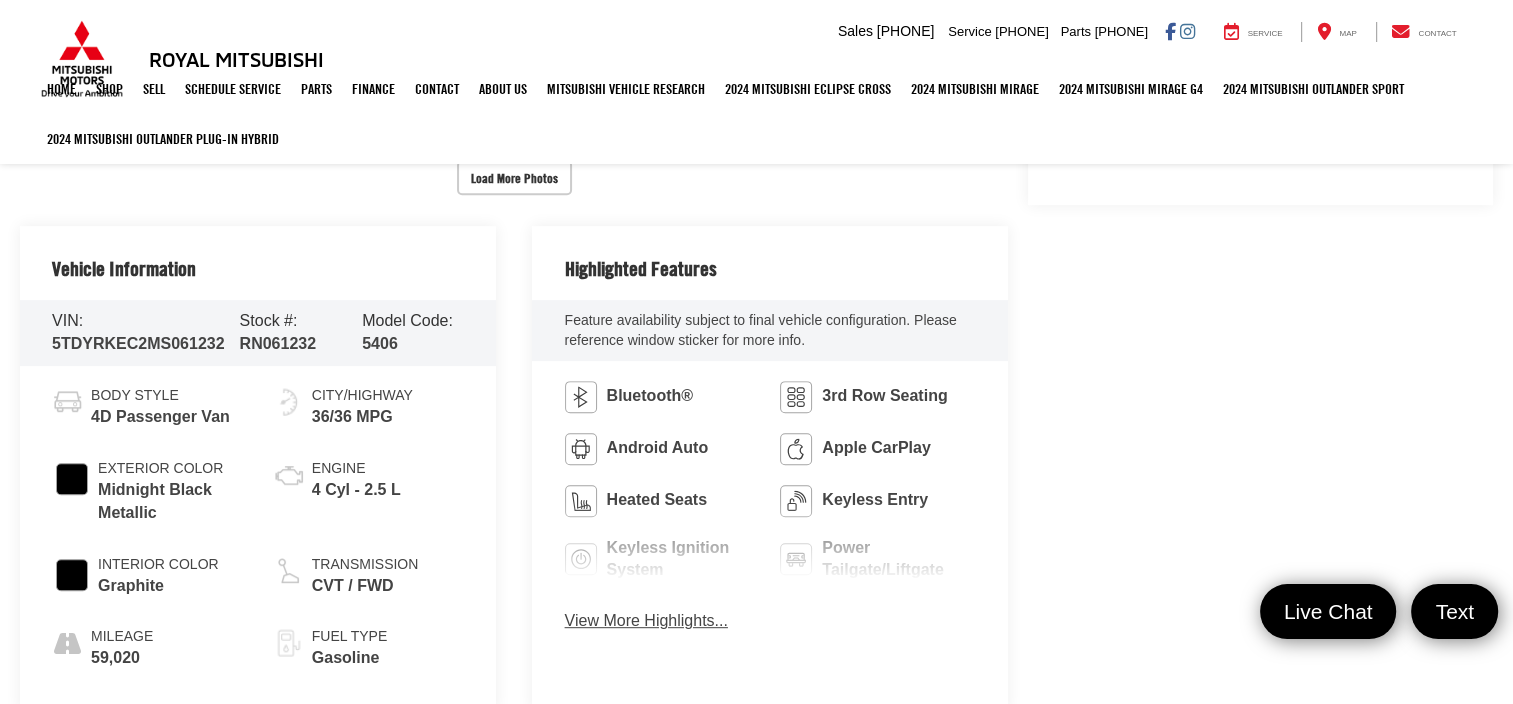 click on "View More Highlights..." at bounding box center (646, 621) 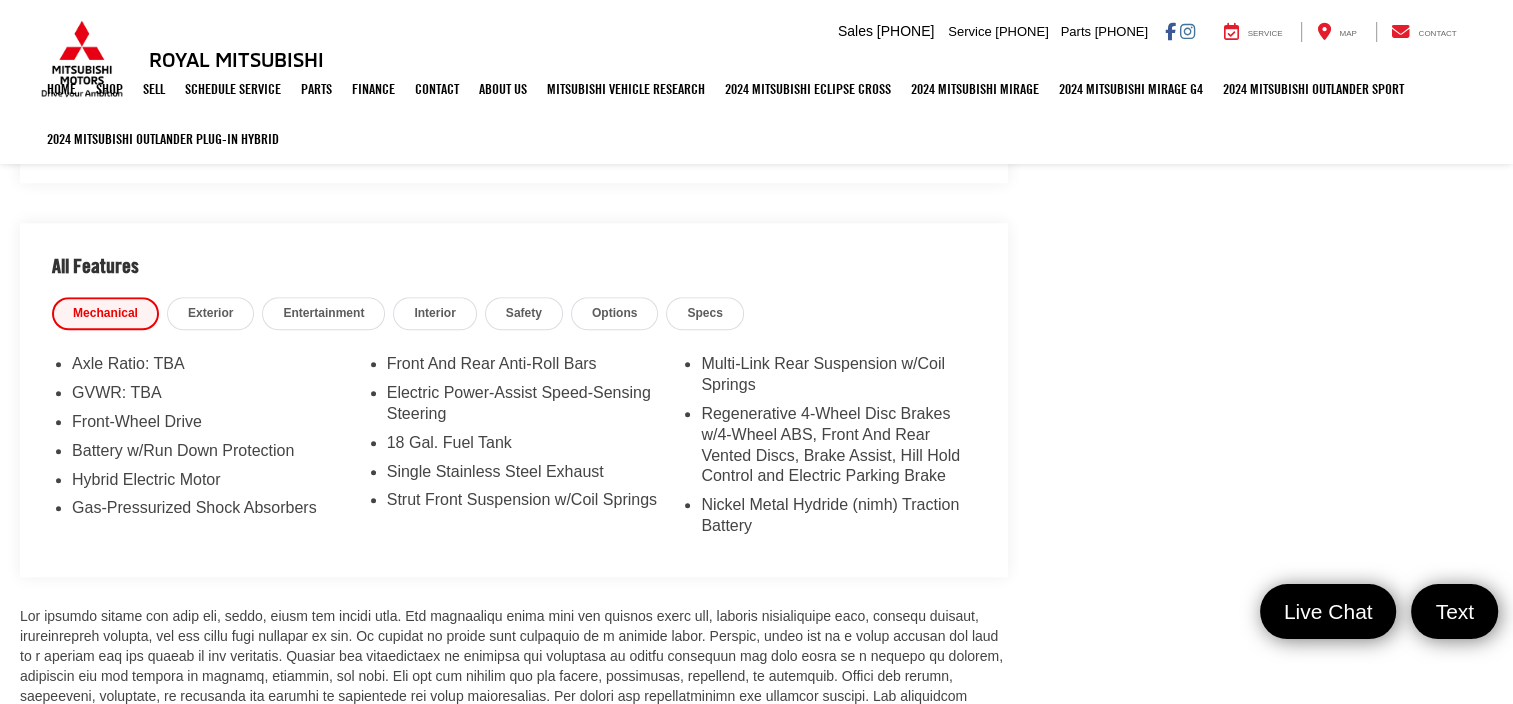 click on "Exterior" at bounding box center (211, 313) 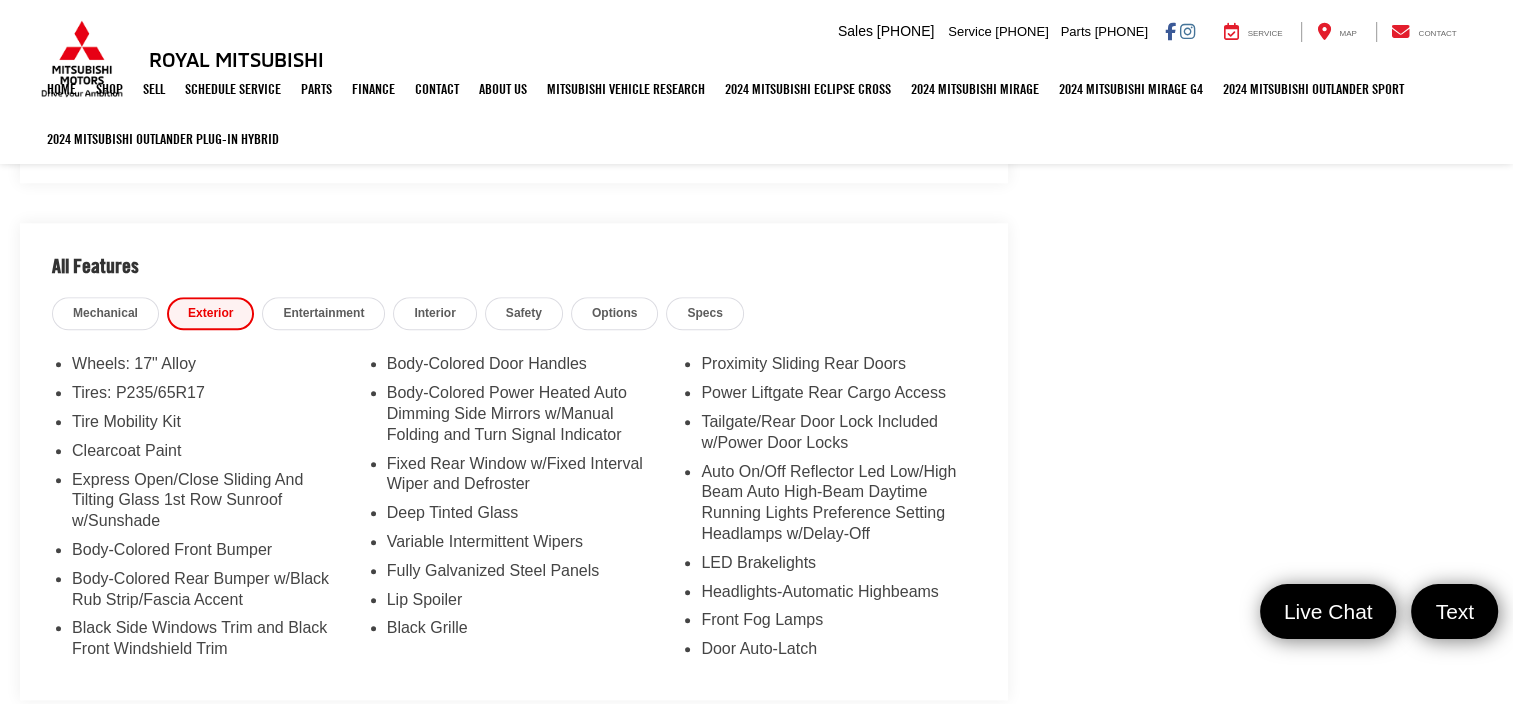 click on "Mechanical
Exterior
Entertainment
Interior
Safety
Options
Specs" at bounding box center (514, 316) 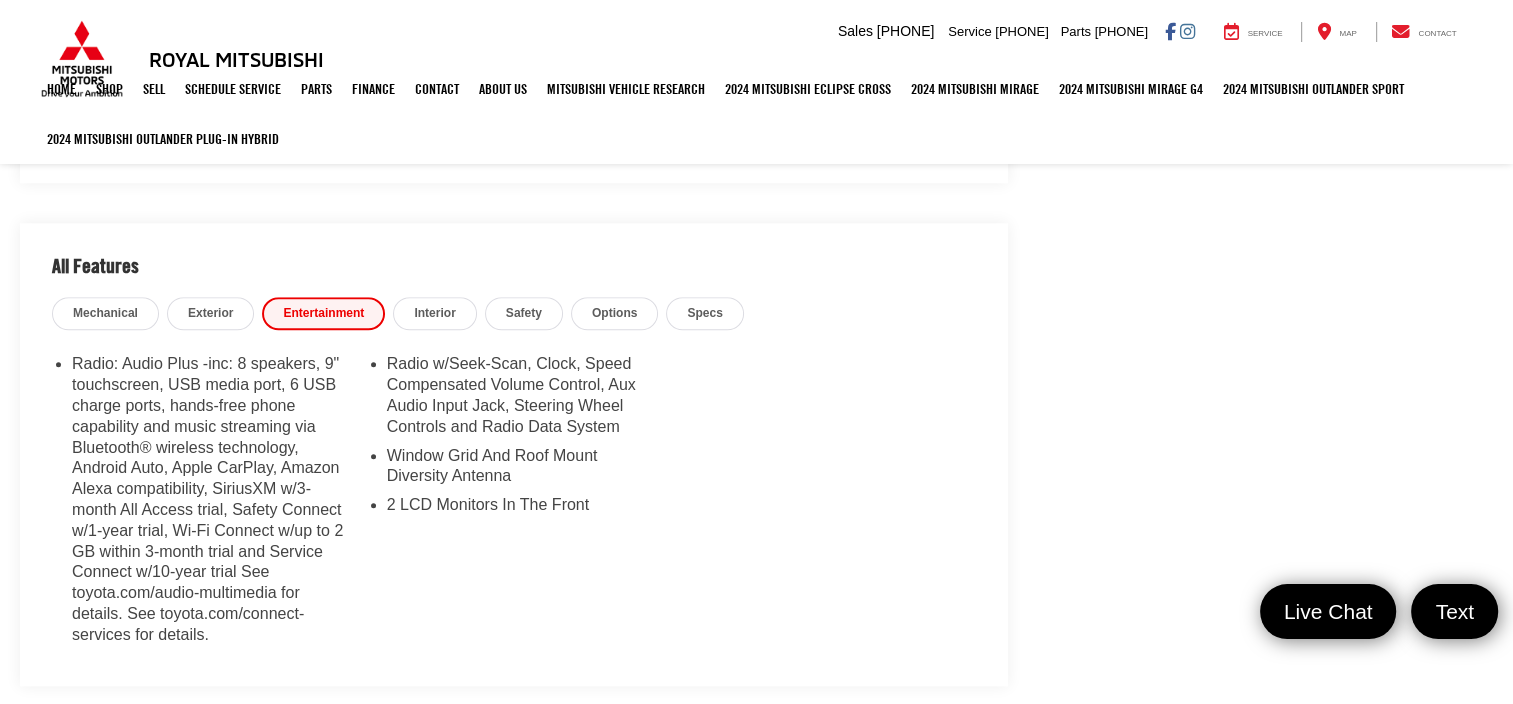 click on "Interior" at bounding box center (434, 313) 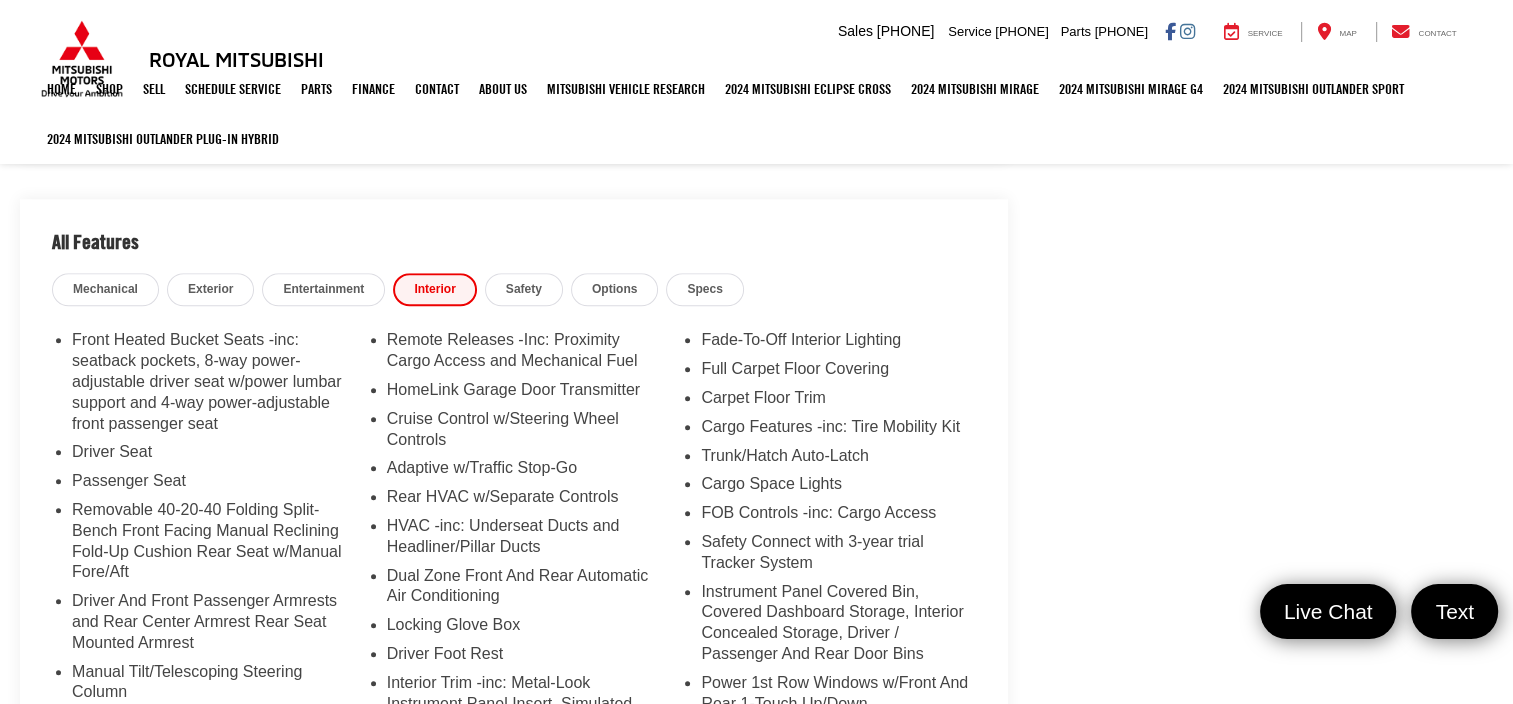 scroll, scrollTop: 1900, scrollLeft: 0, axis: vertical 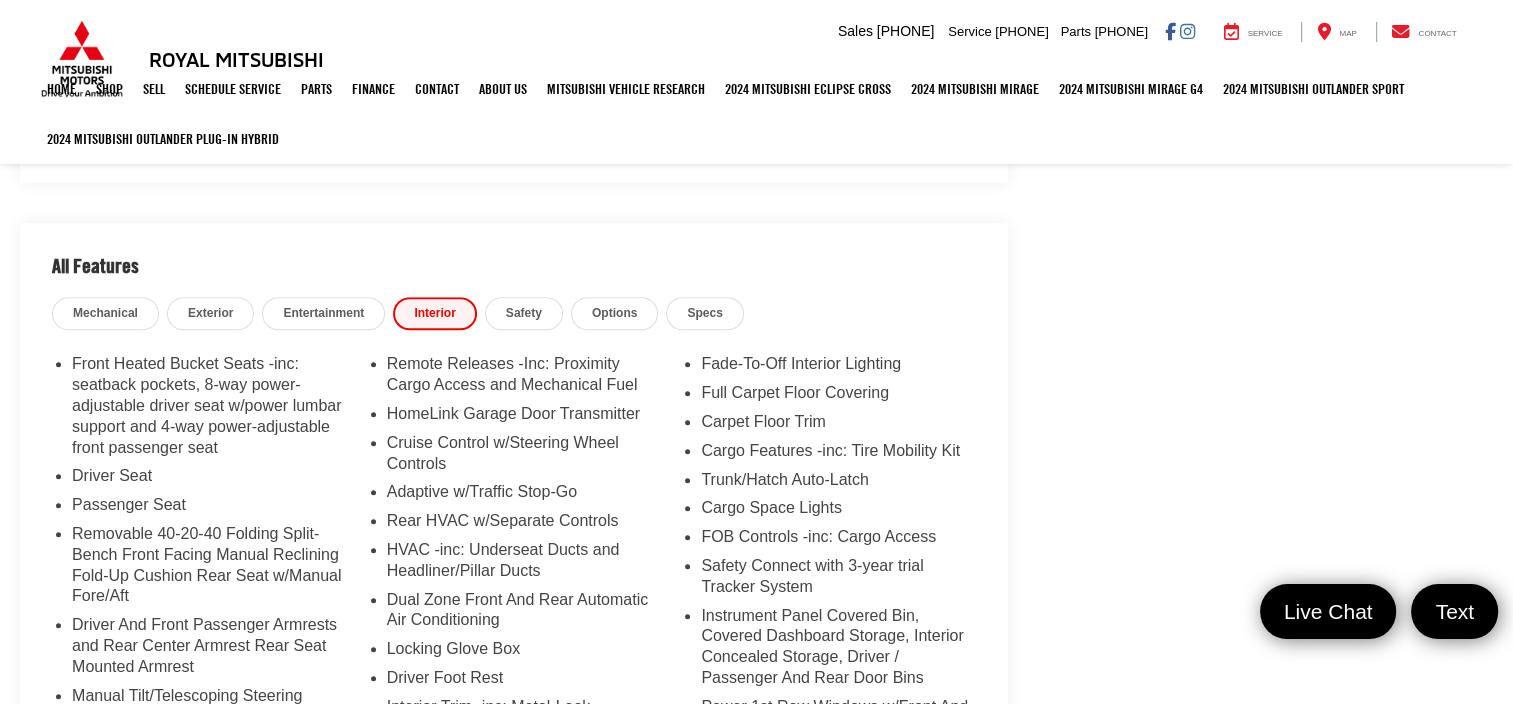 click on "Safety" at bounding box center [524, 313] 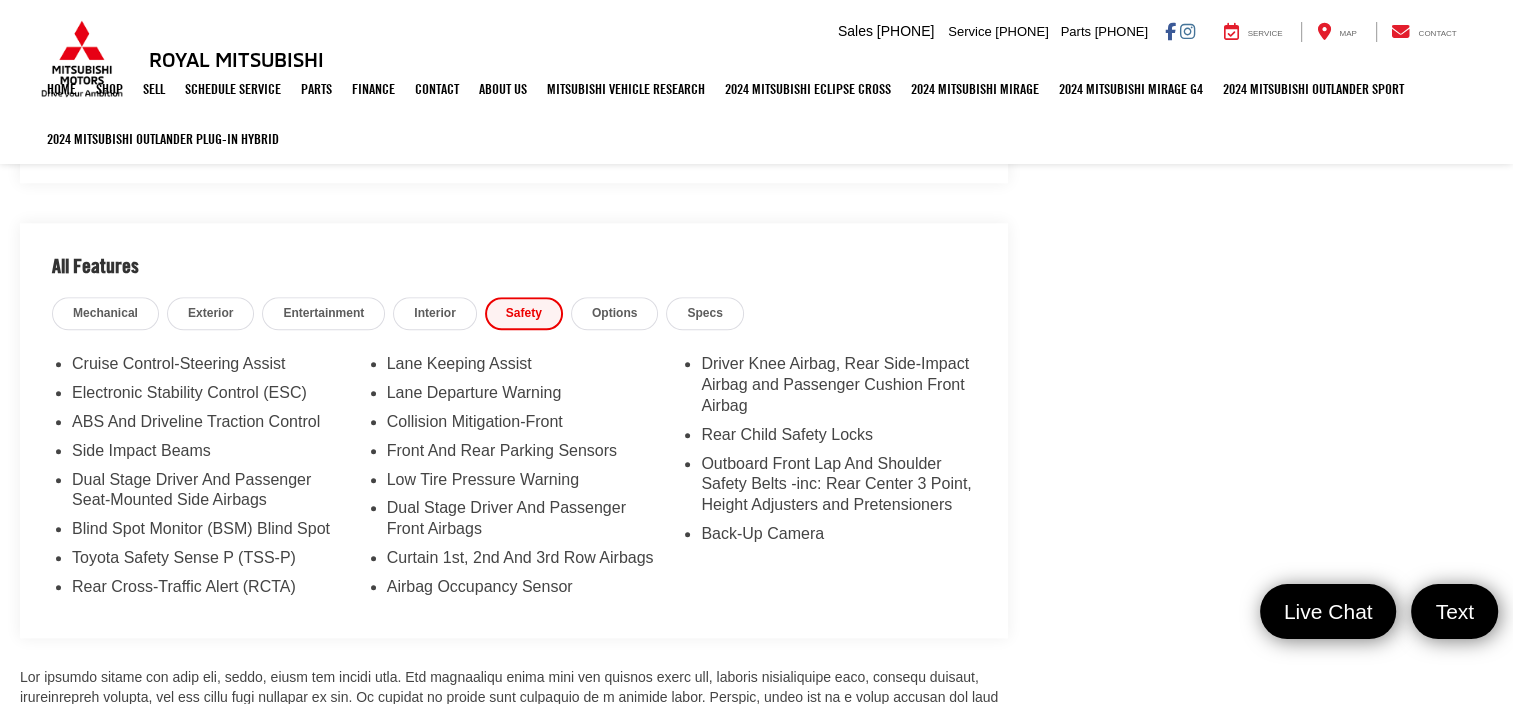 click on "All Features" at bounding box center (514, 260) 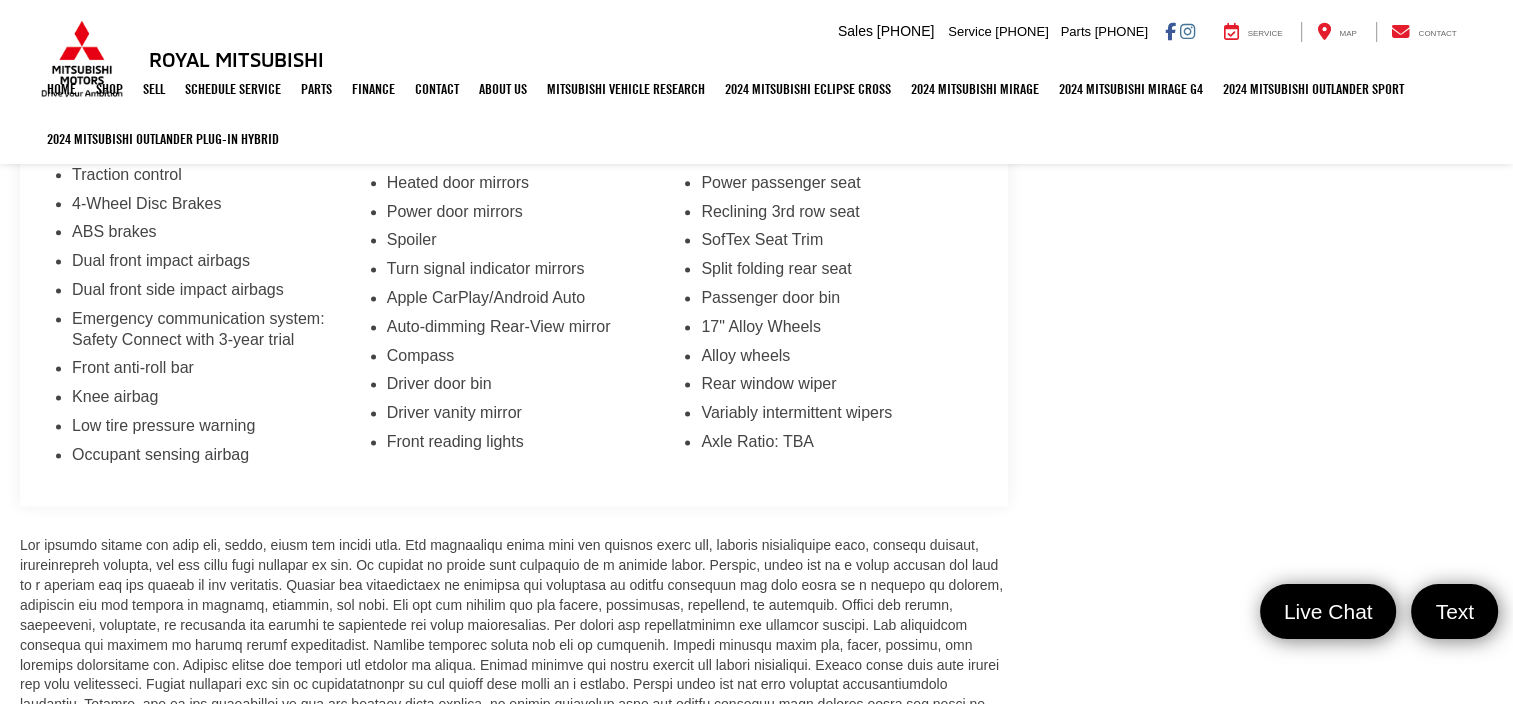 scroll, scrollTop: 1800, scrollLeft: 0, axis: vertical 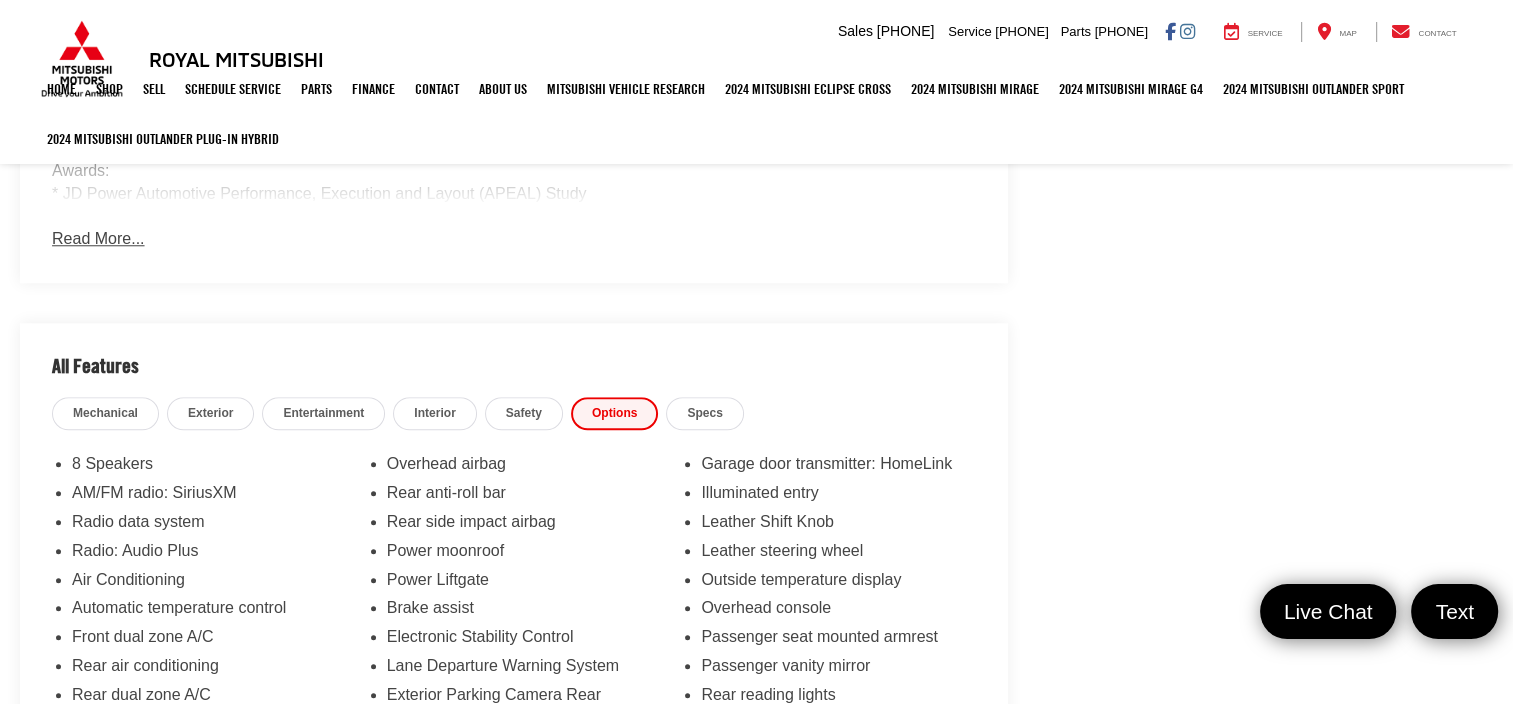 click on "All Features" at bounding box center (514, 360) 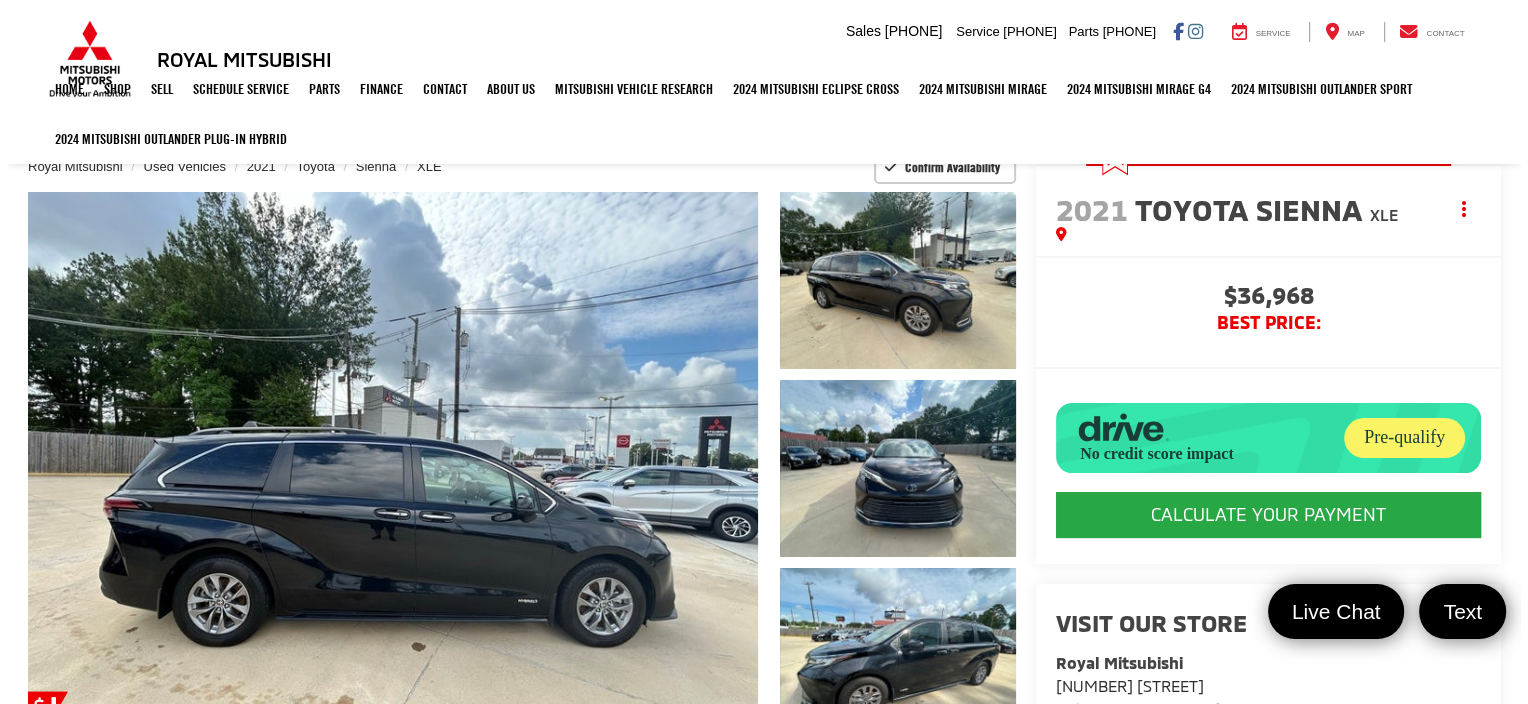 scroll, scrollTop: 200, scrollLeft: 0, axis: vertical 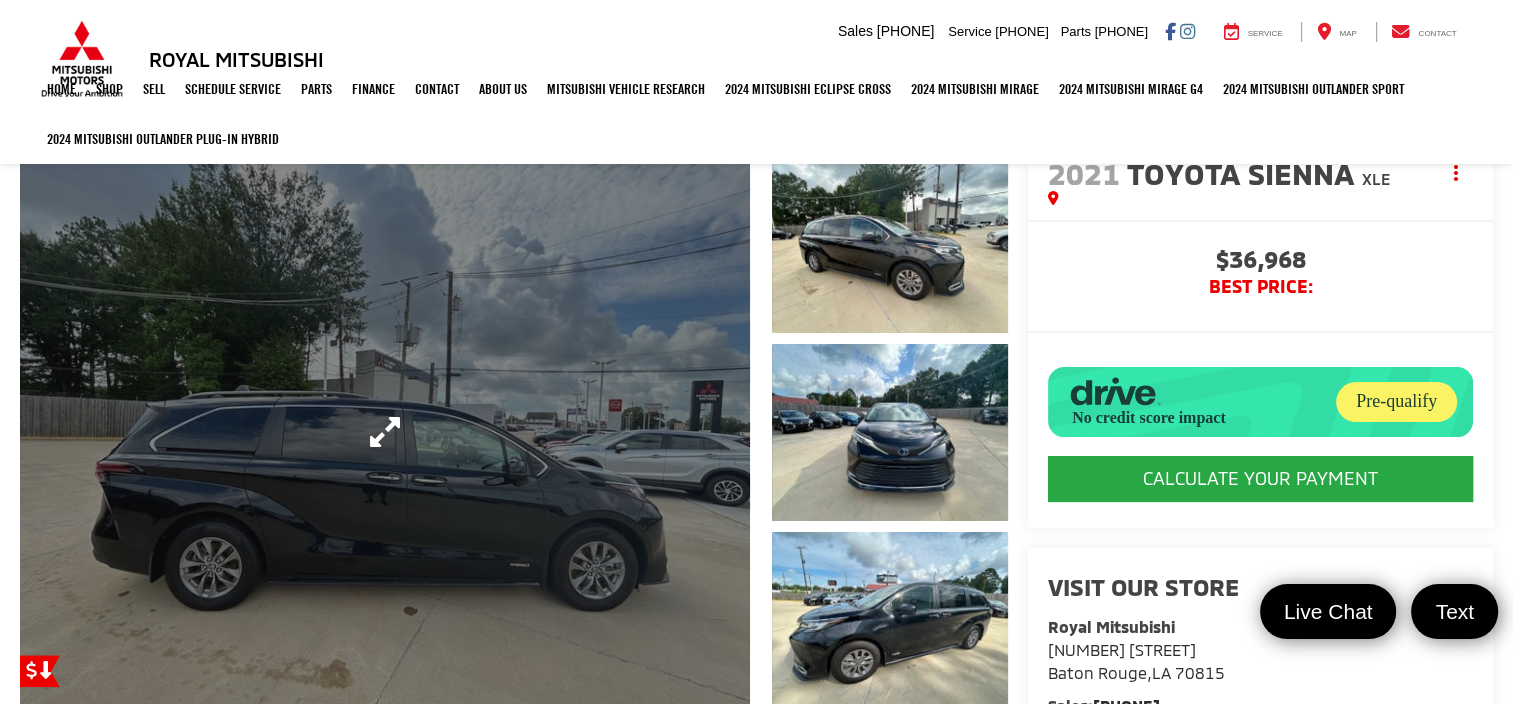click at bounding box center [385, 433] 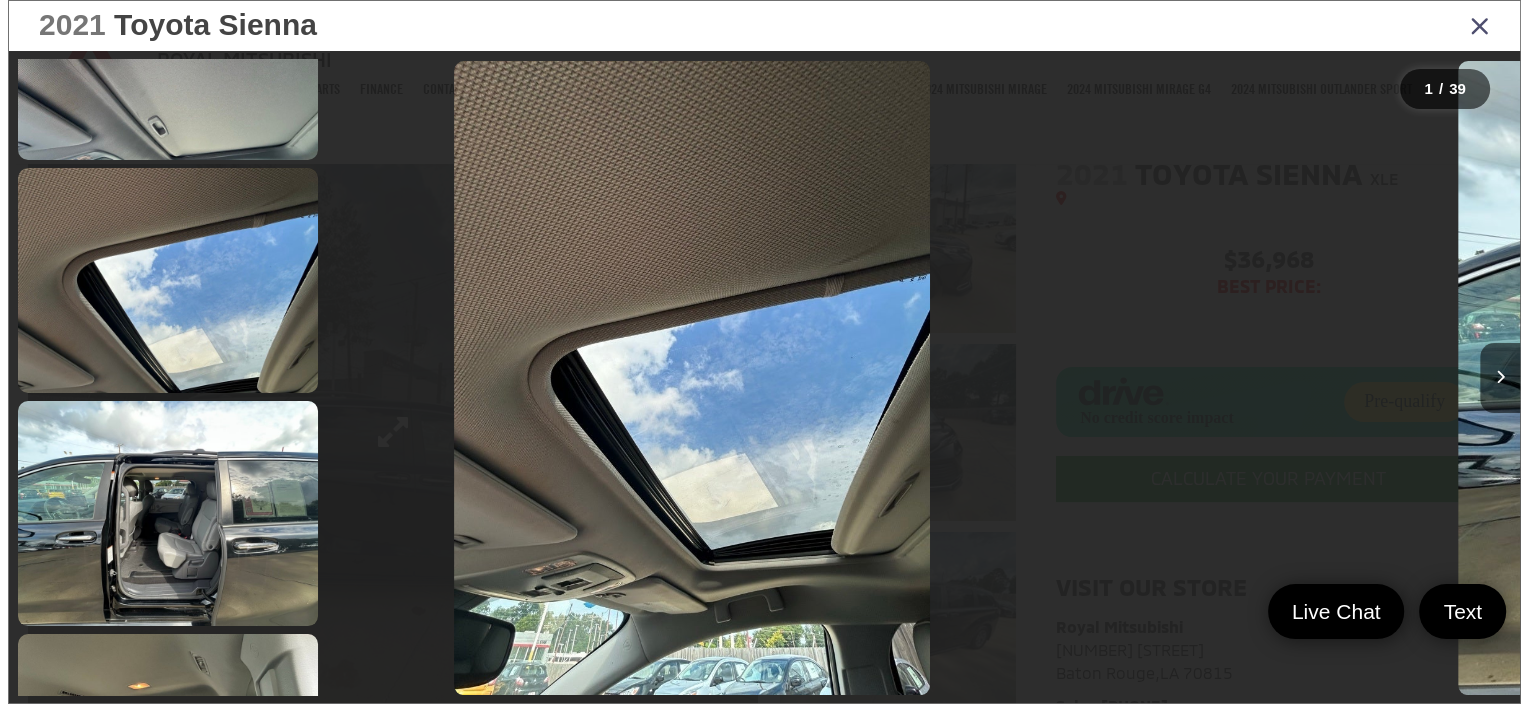 scroll, scrollTop: 0, scrollLeft: 0, axis: both 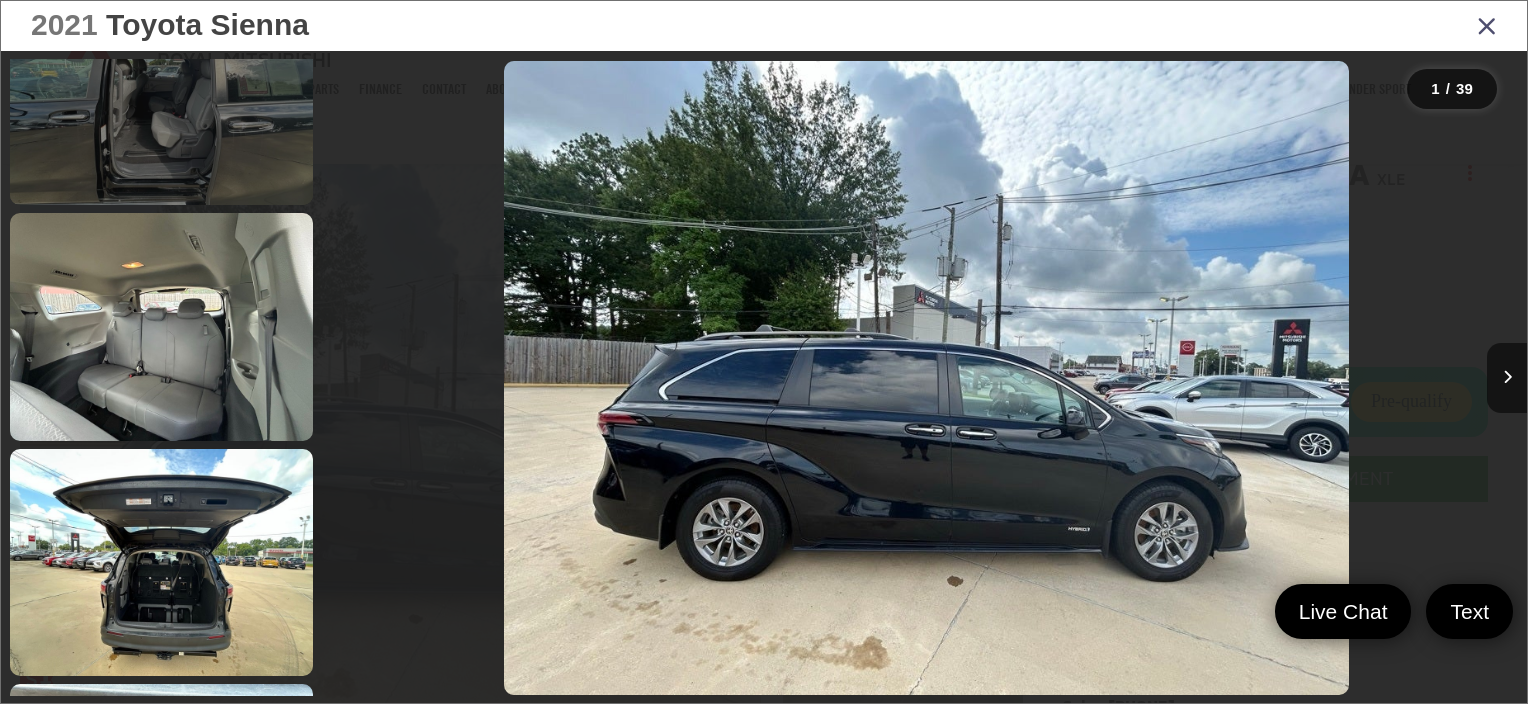 click at bounding box center [161, 91] 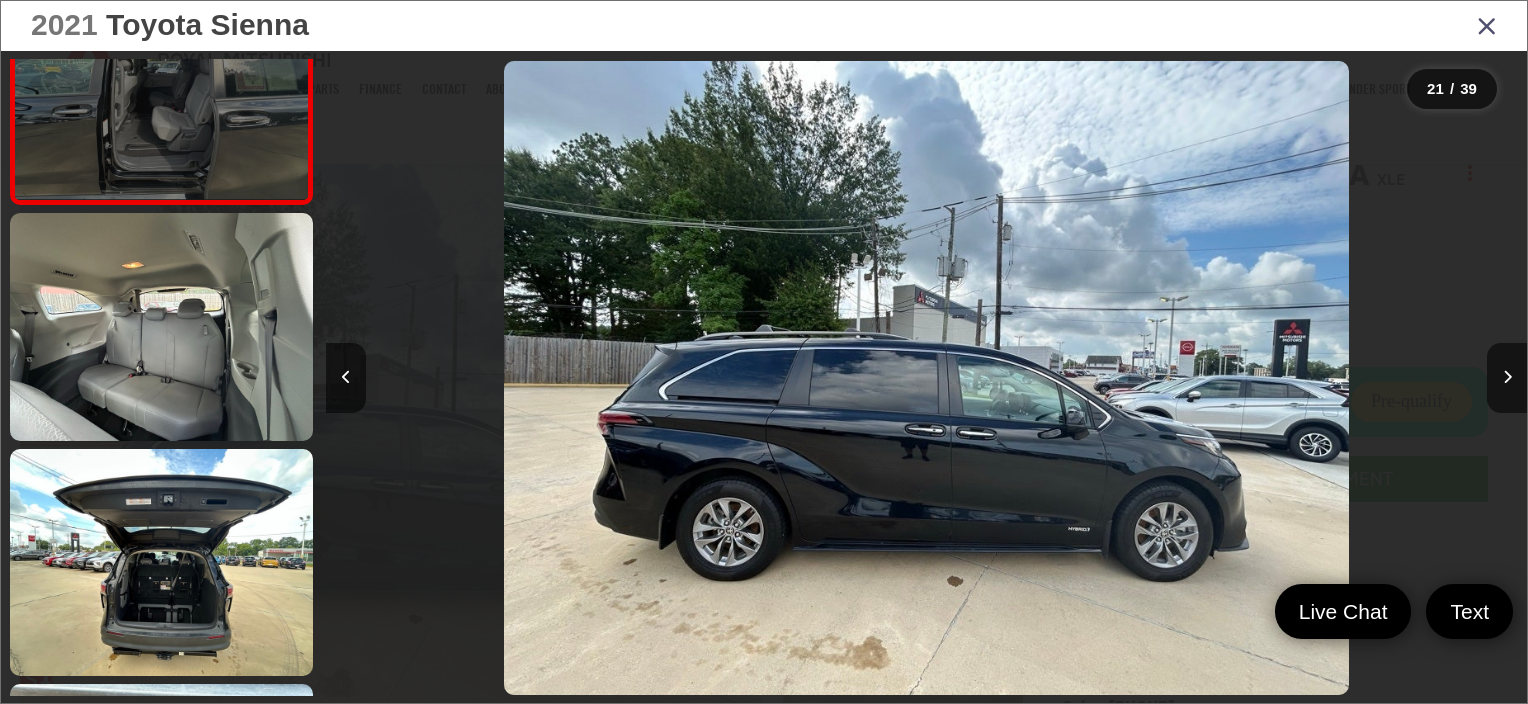 scroll, scrollTop: 4607, scrollLeft: 0, axis: vertical 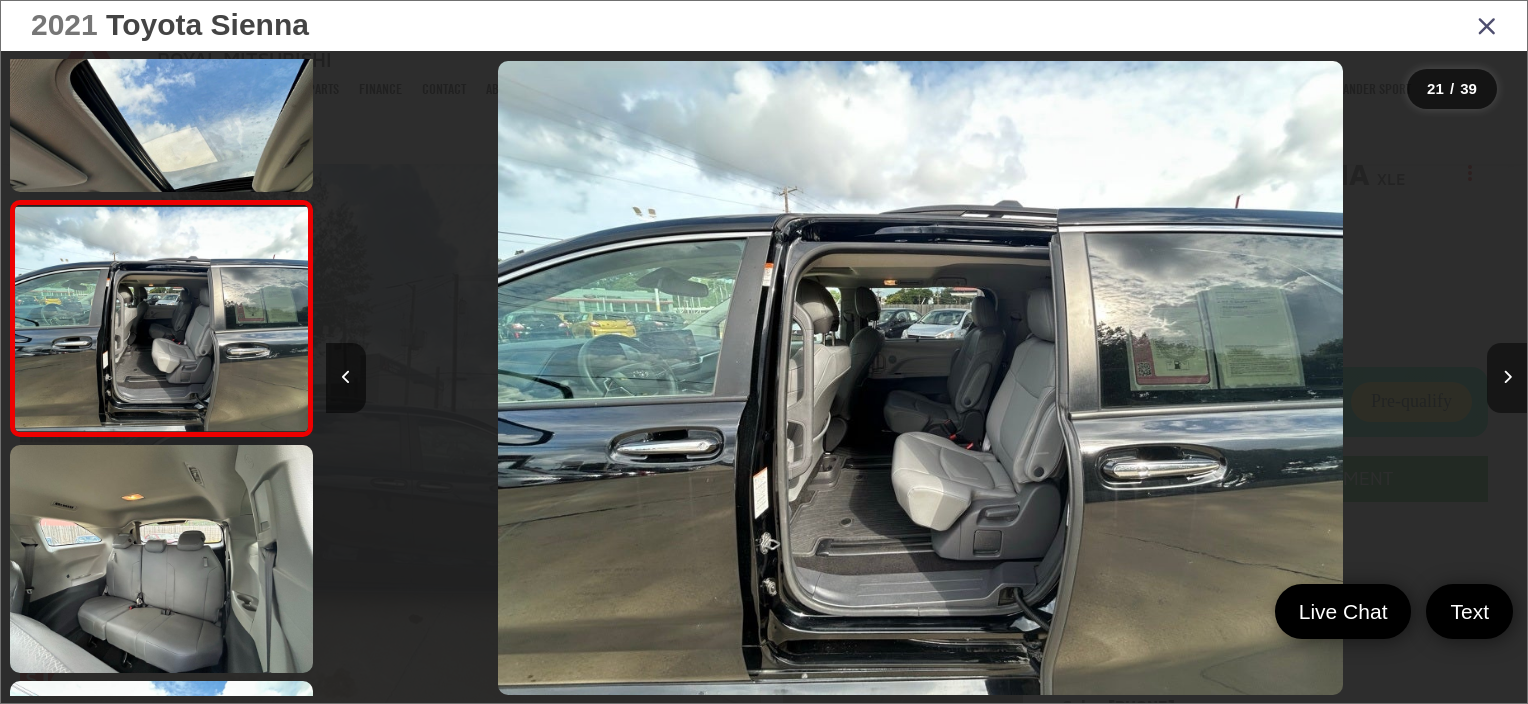 click at bounding box center [1507, 378] 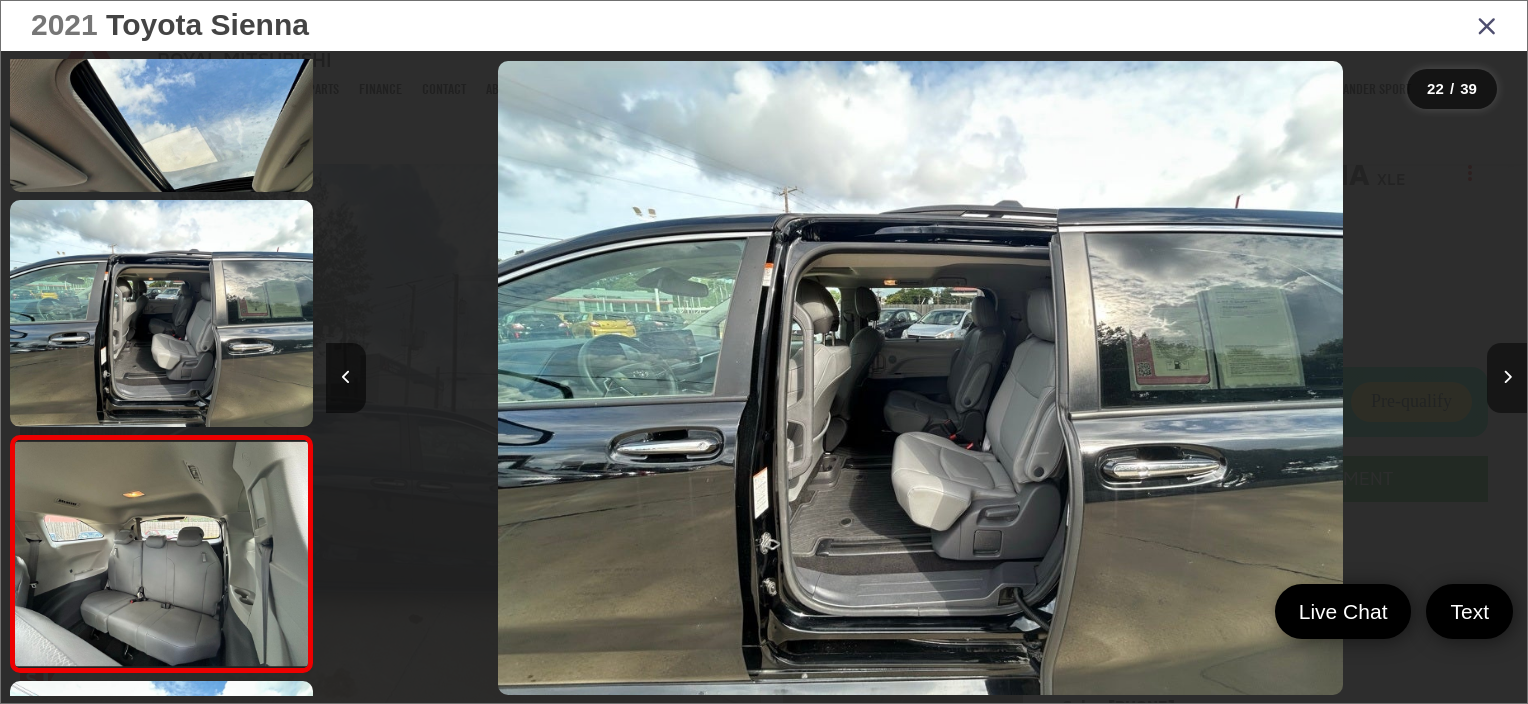 scroll, scrollTop: 0, scrollLeft: 24348, axis: horizontal 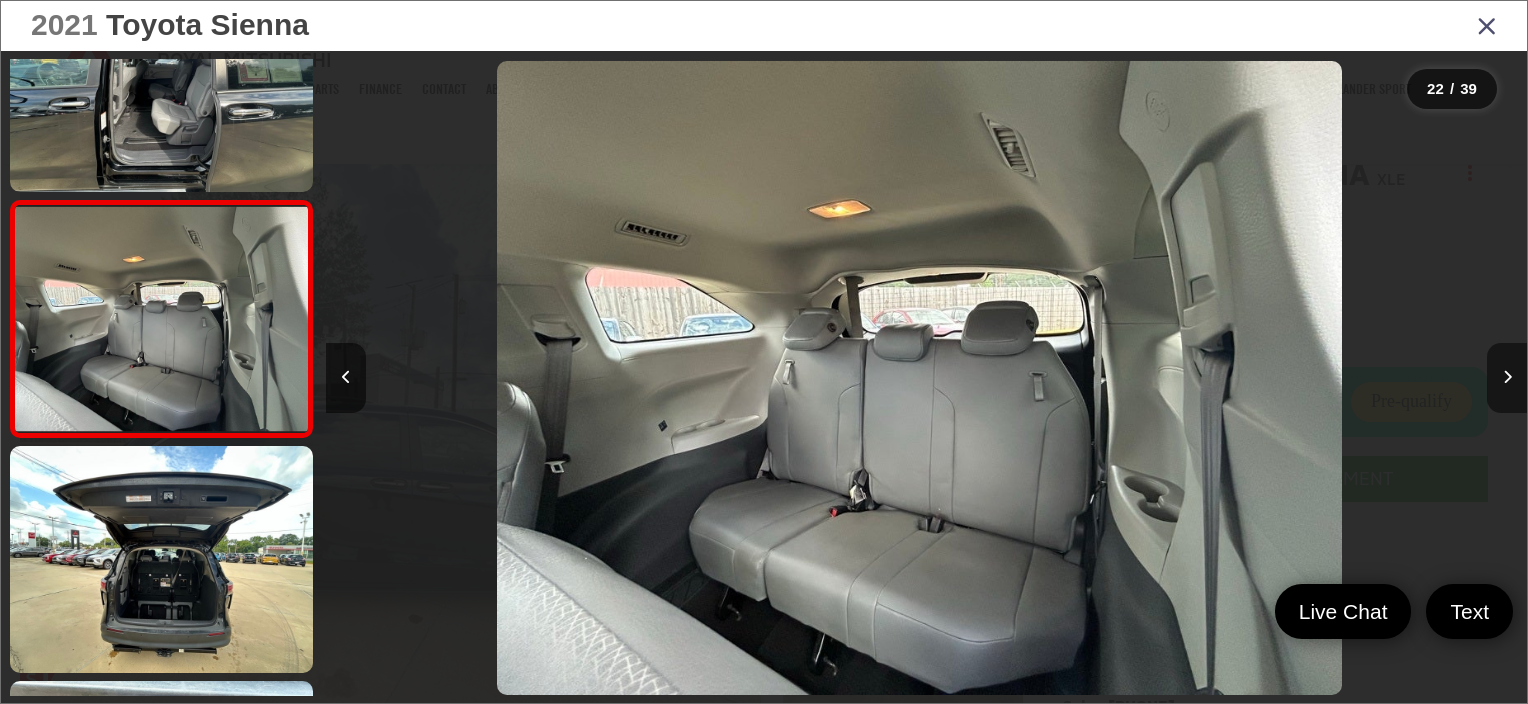 click at bounding box center (1507, 378) 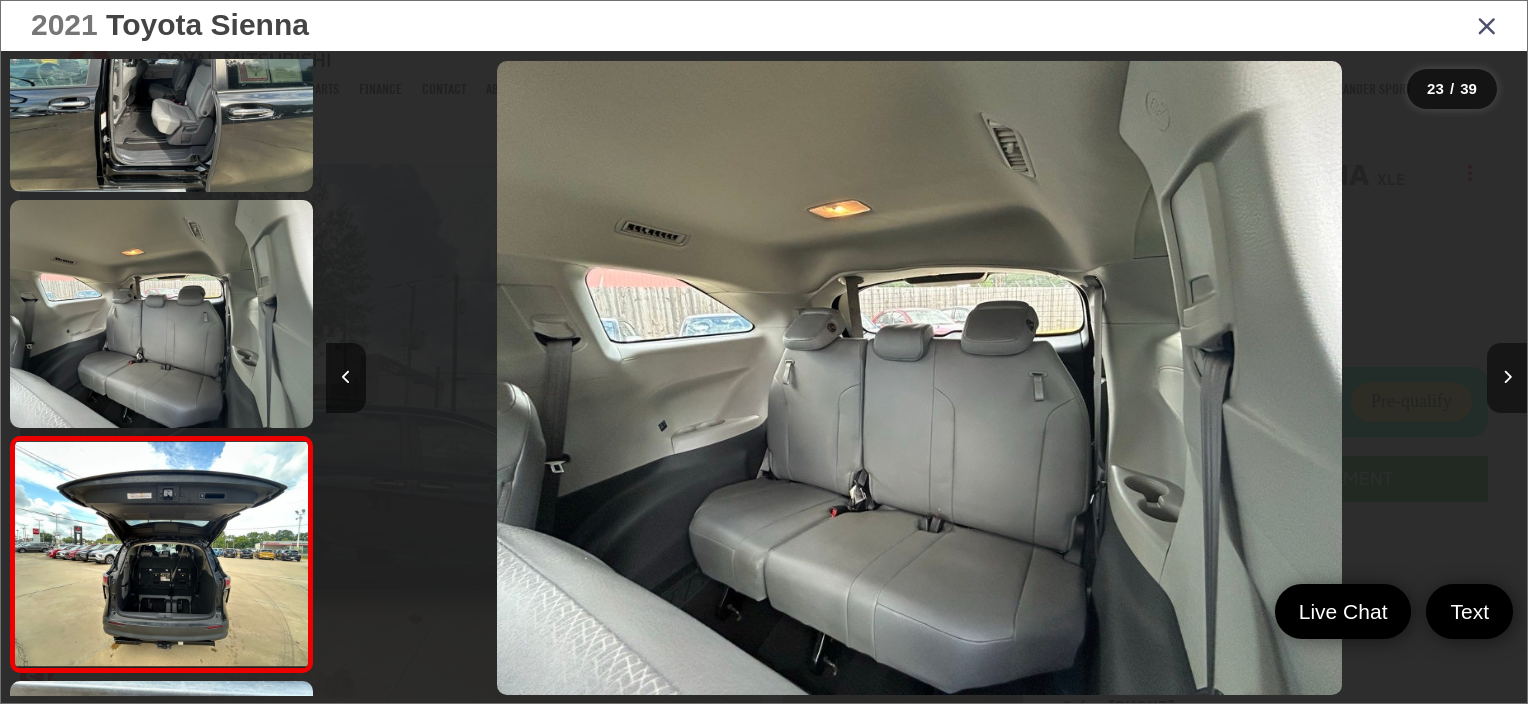 scroll, scrollTop: 0, scrollLeft: 25464, axis: horizontal 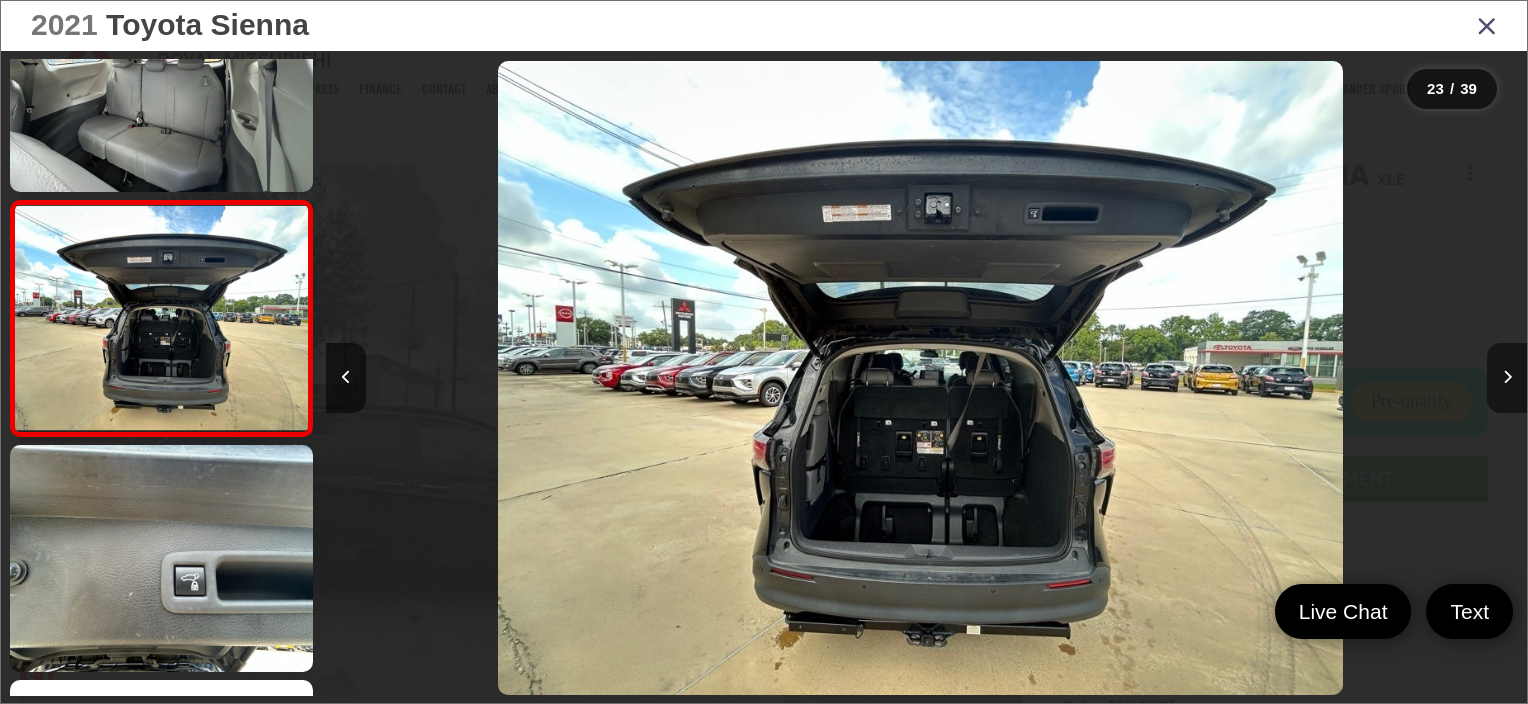 click at bounding box center [1507, 378] 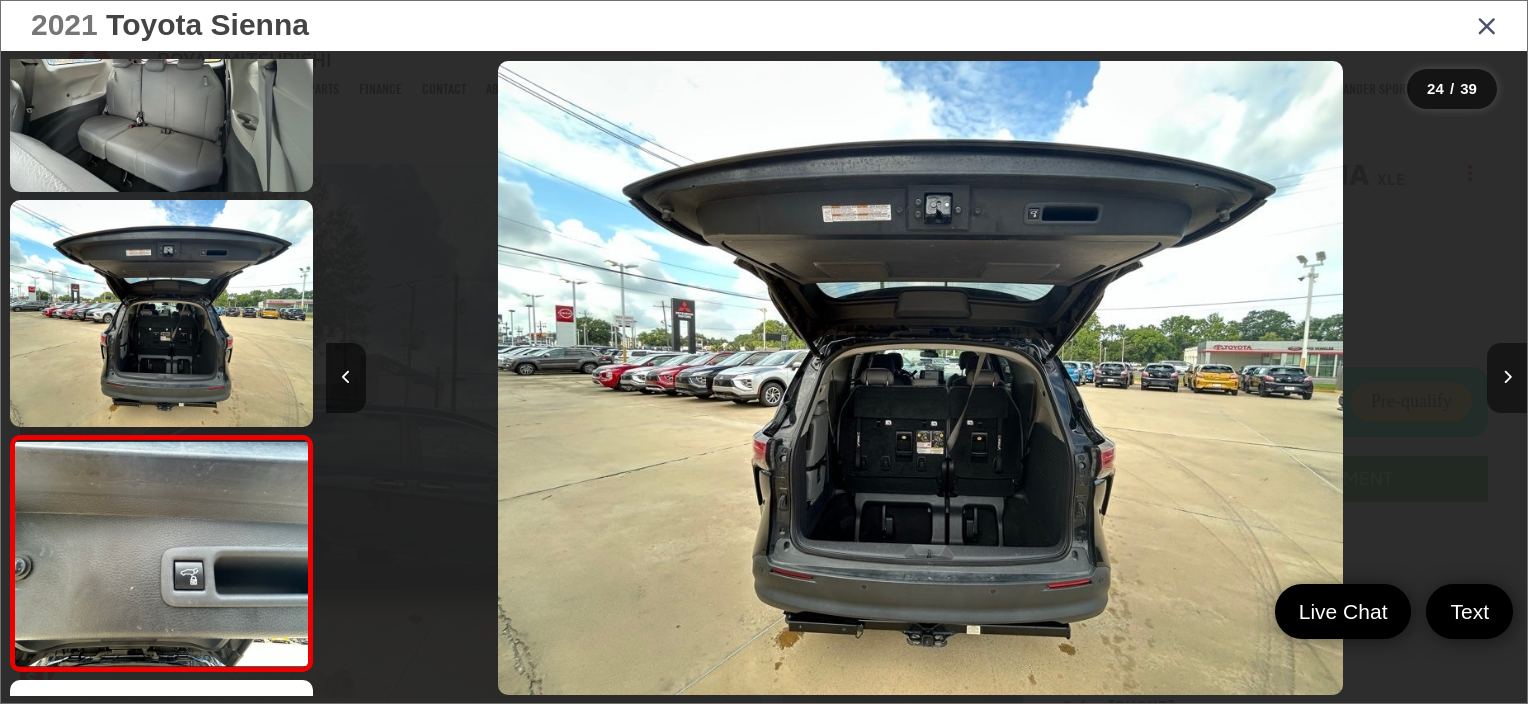 scroll, scrollTop: 0, scrollLeft: 26707, axis: horizontal 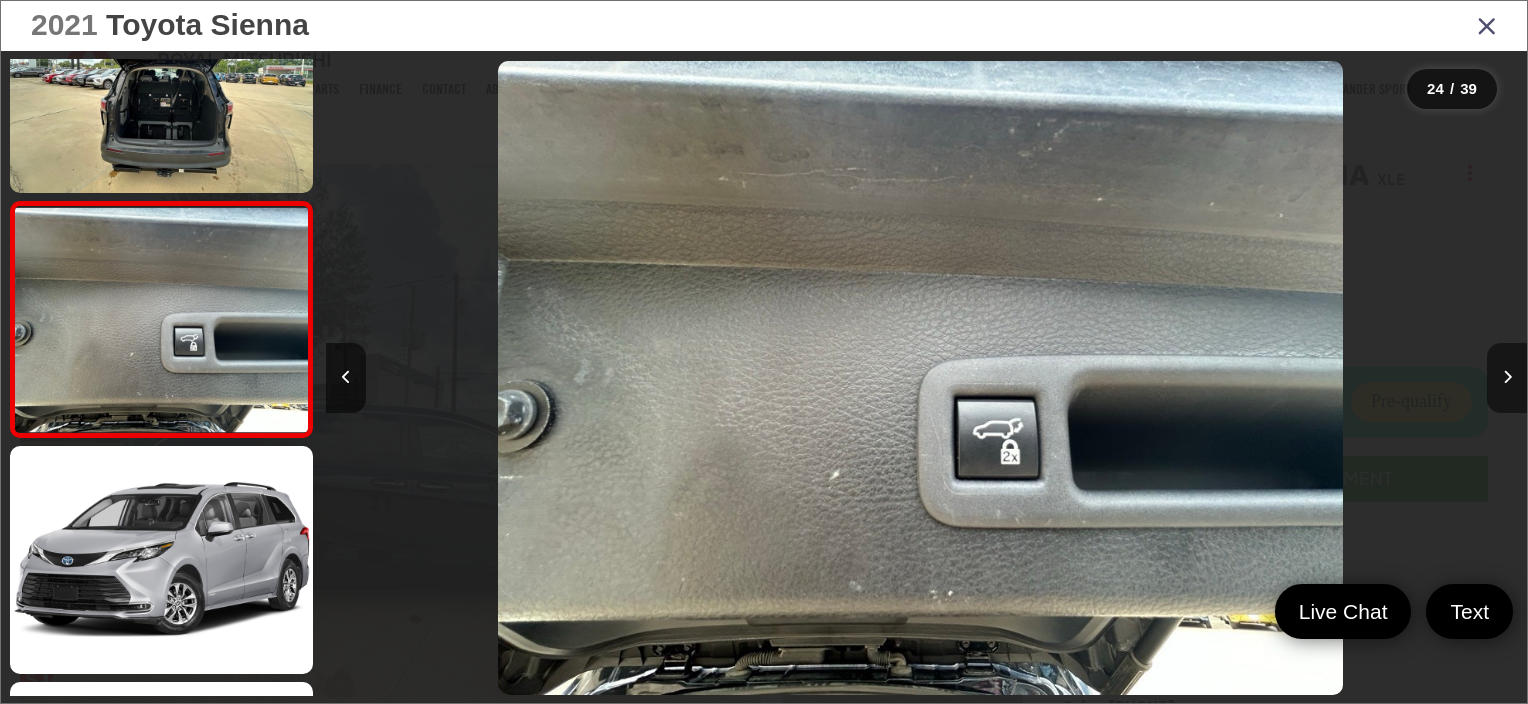 click at bounding box center (1507, 378) 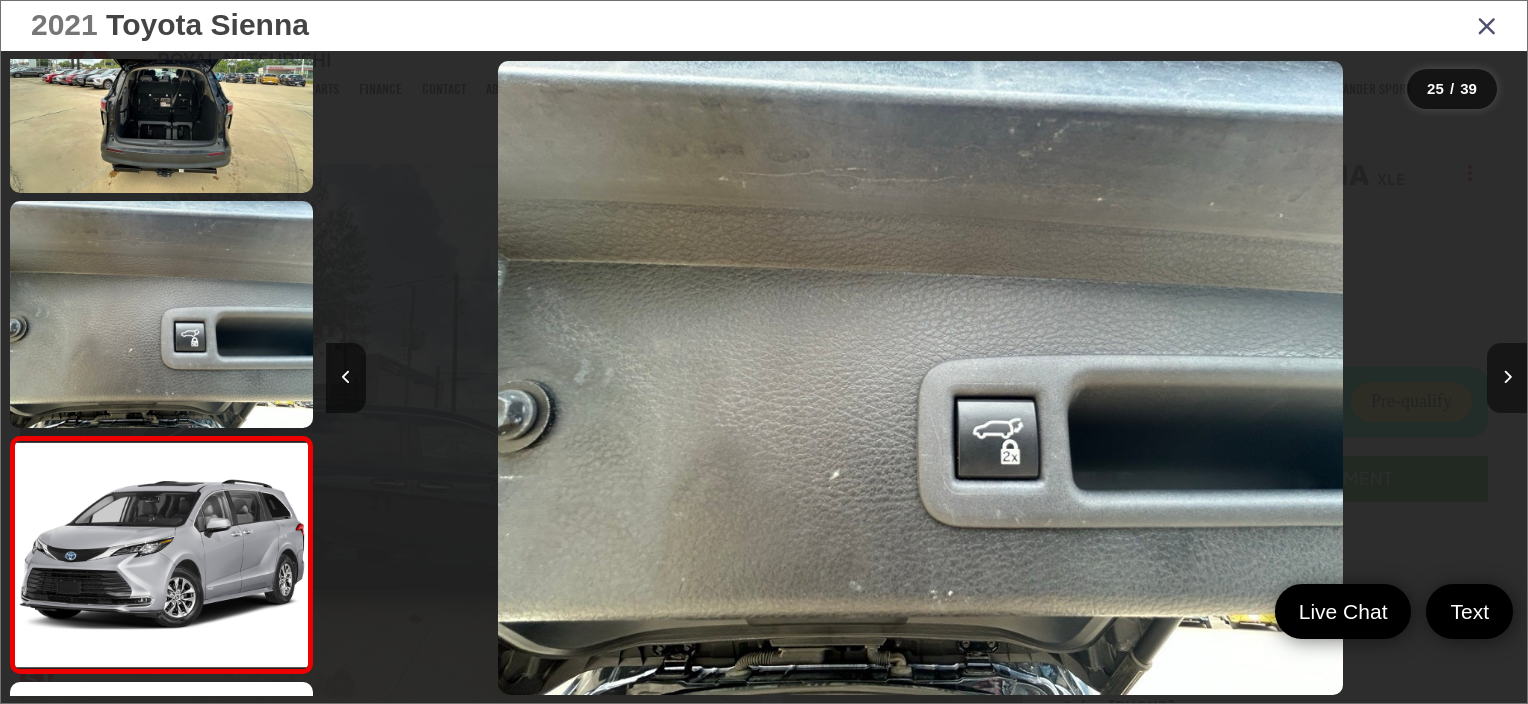 scroll, scrollTop: 0, scrollLeft: 27952, axis: horizontal 